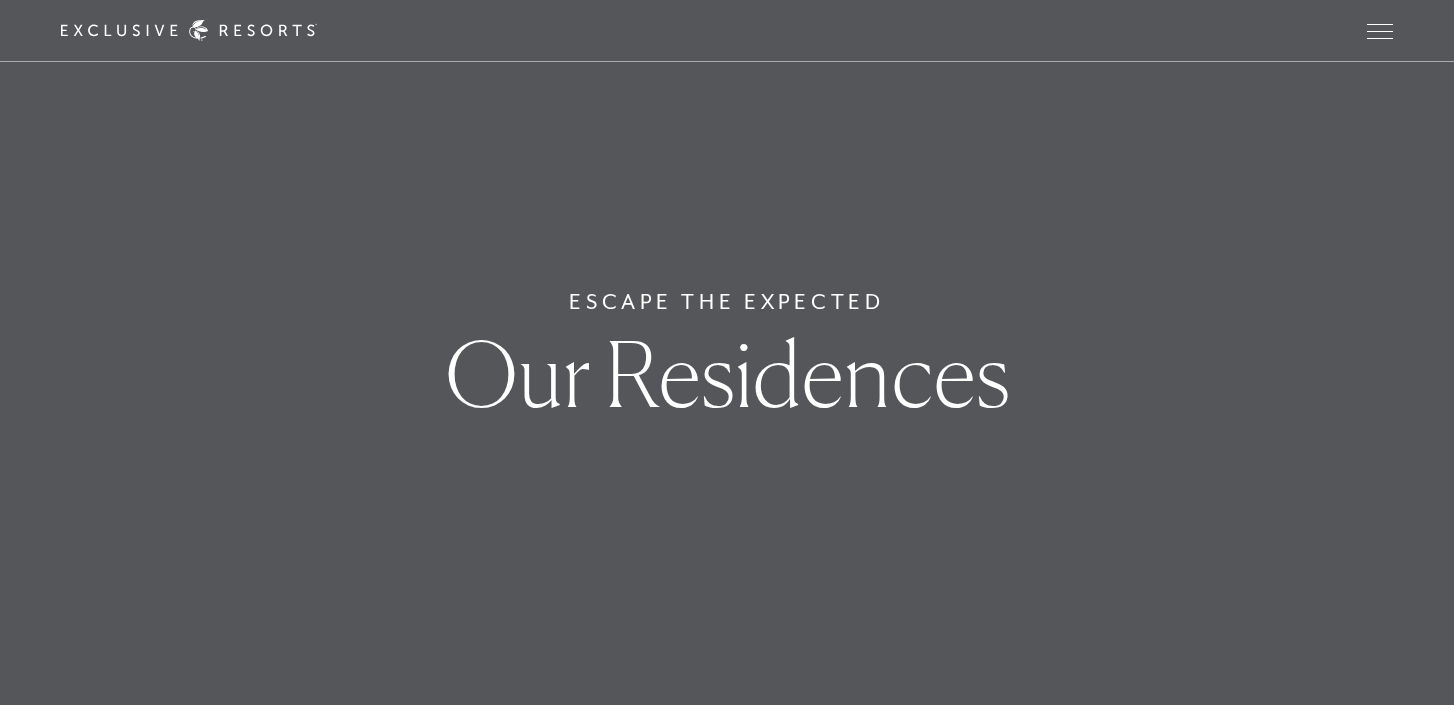 scroll, scrollTop: 0, scrollLeft: 0, axis: both 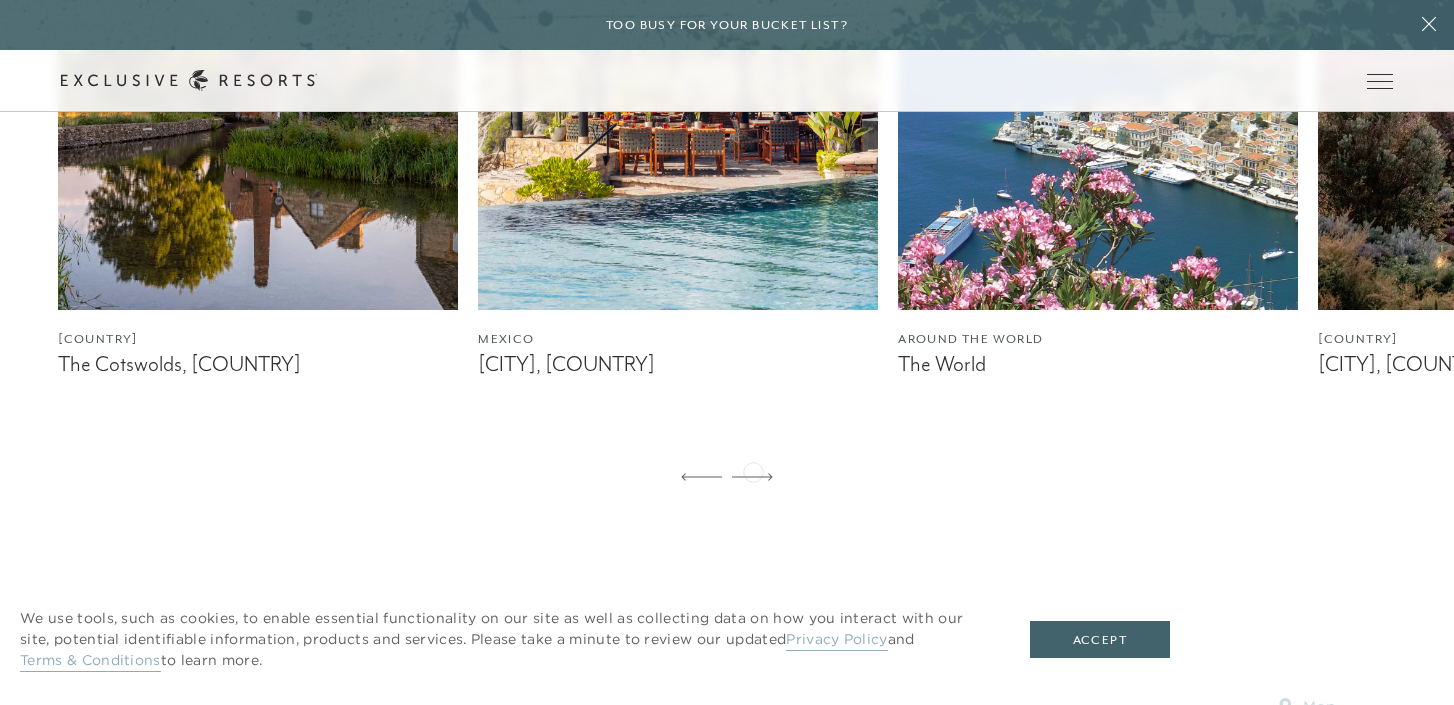 click at bounding box center [752, 478] 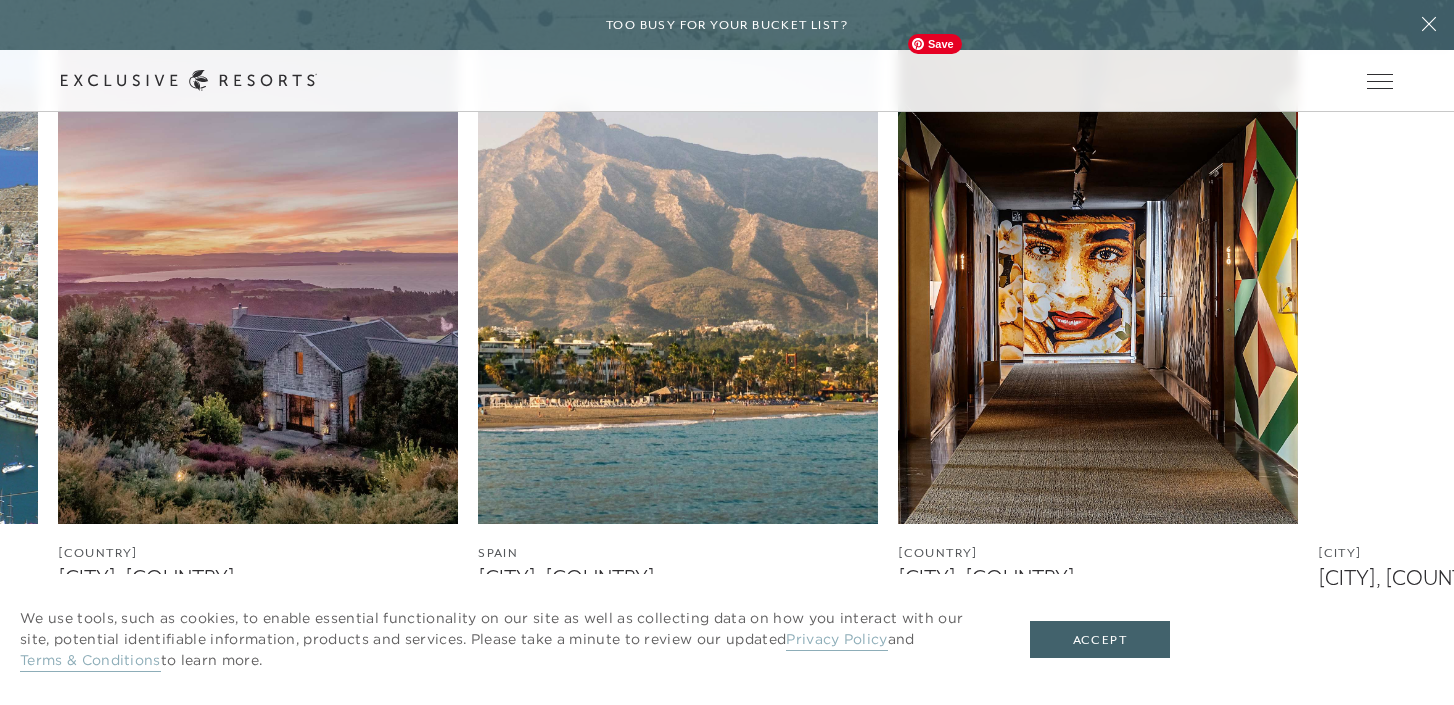 scroll, scrollTop: 0, scrollLeft: 0, axis: both 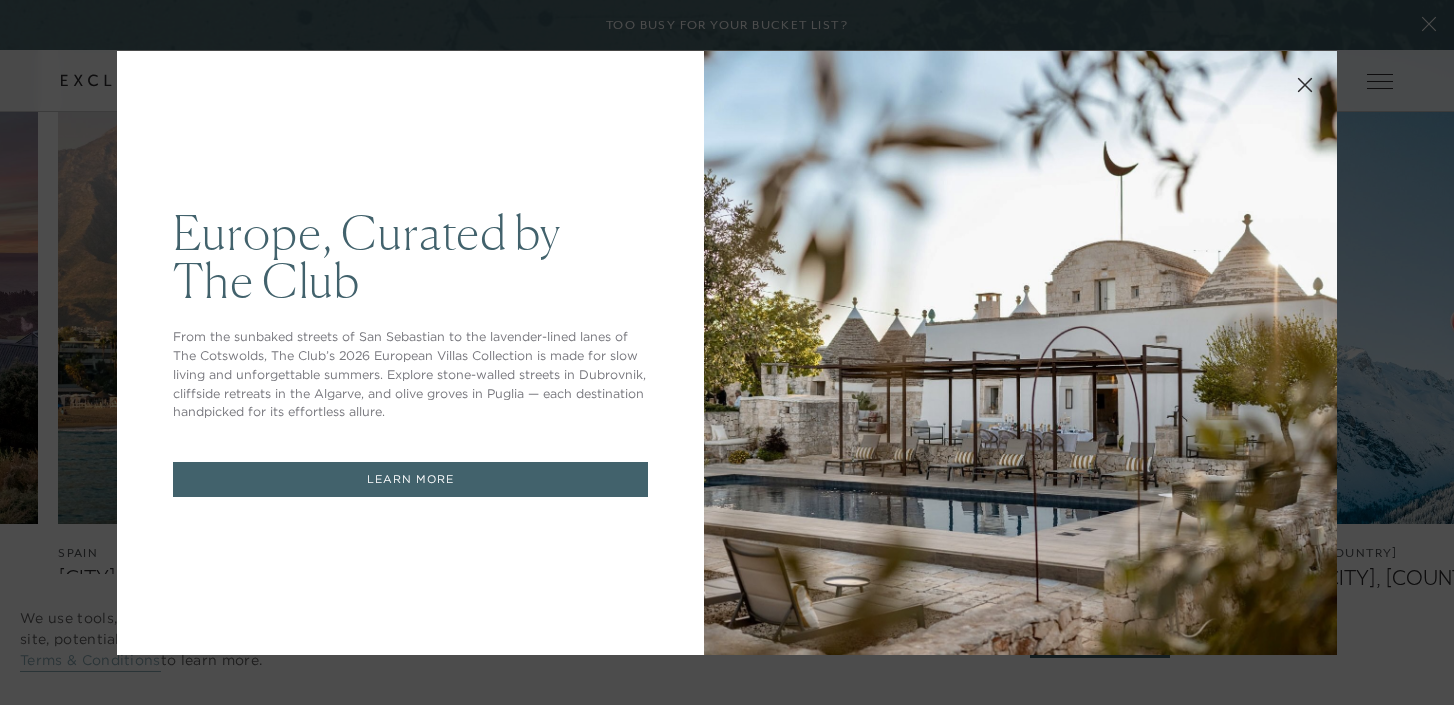 click on "Europe, Curated by The Club
From the sunbaked streets of San Sebastian to the lavender-lined lanes of The Cotswolds, The Club’s 2026 European Villas Collection is made for slow living and unforgettable summers. Explore stone-walled streets in Dubrovnik, cliffside retreats in the Algarve, and olive groves in Puglia — each destination handpicked for its effortless allure.
LEARN MORE" at bounding box center [727, 352] 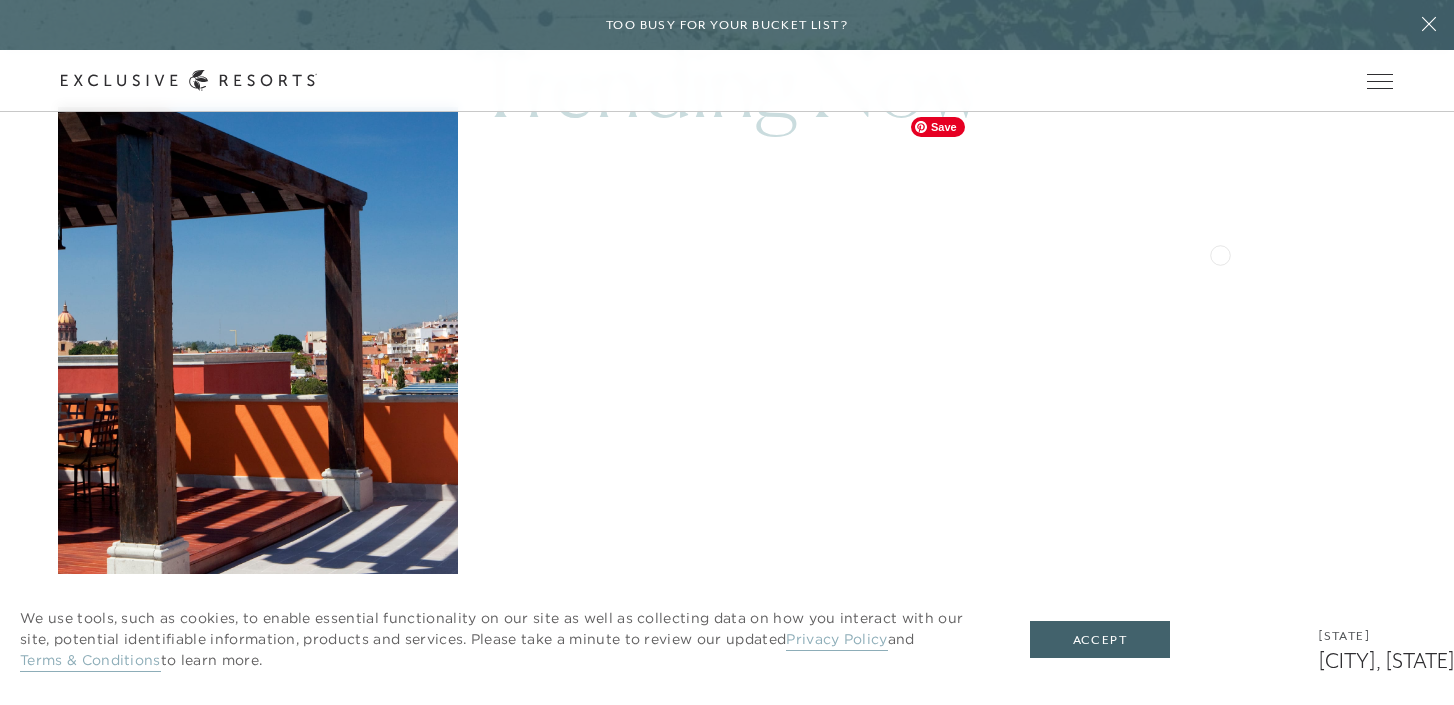 scroll, scrollTop: 1207, scrollLeft: 0, axis: vertical 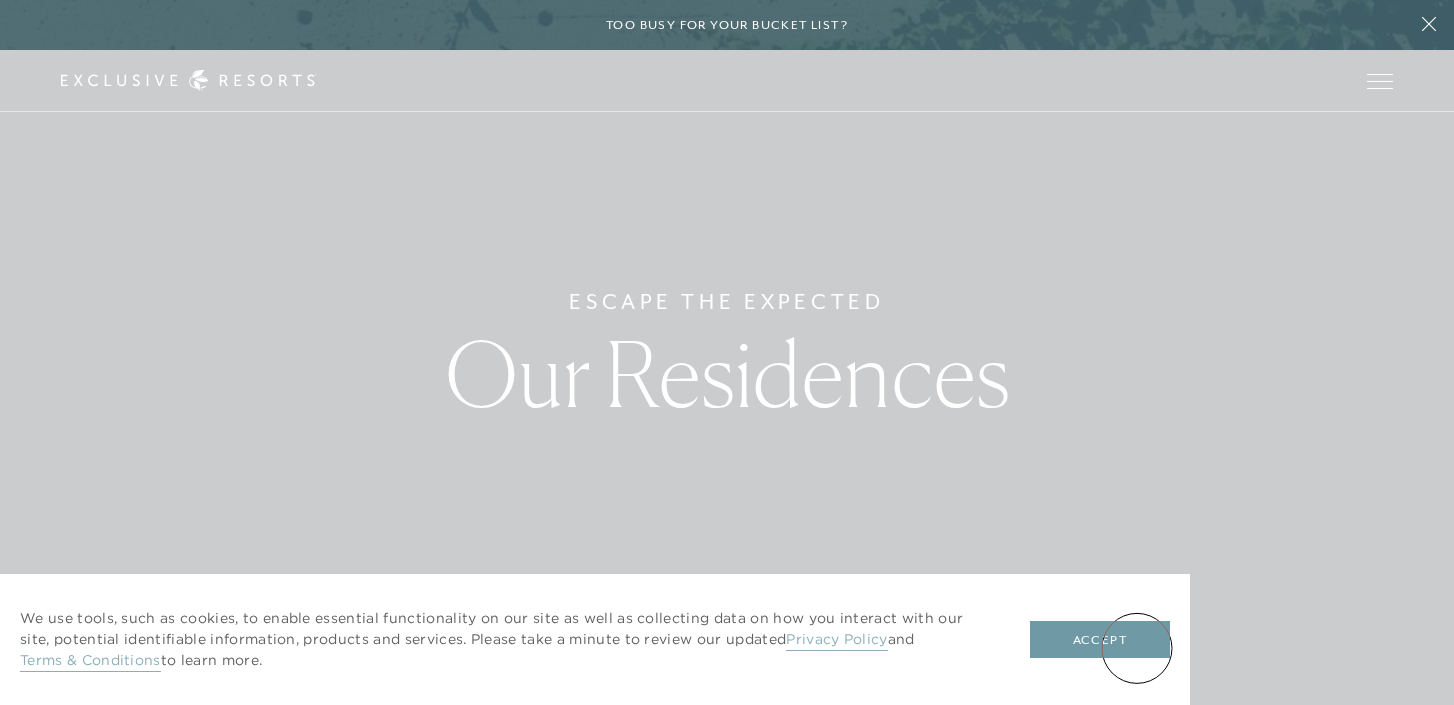 click on "Accept" at bounding box center (1100, 640) 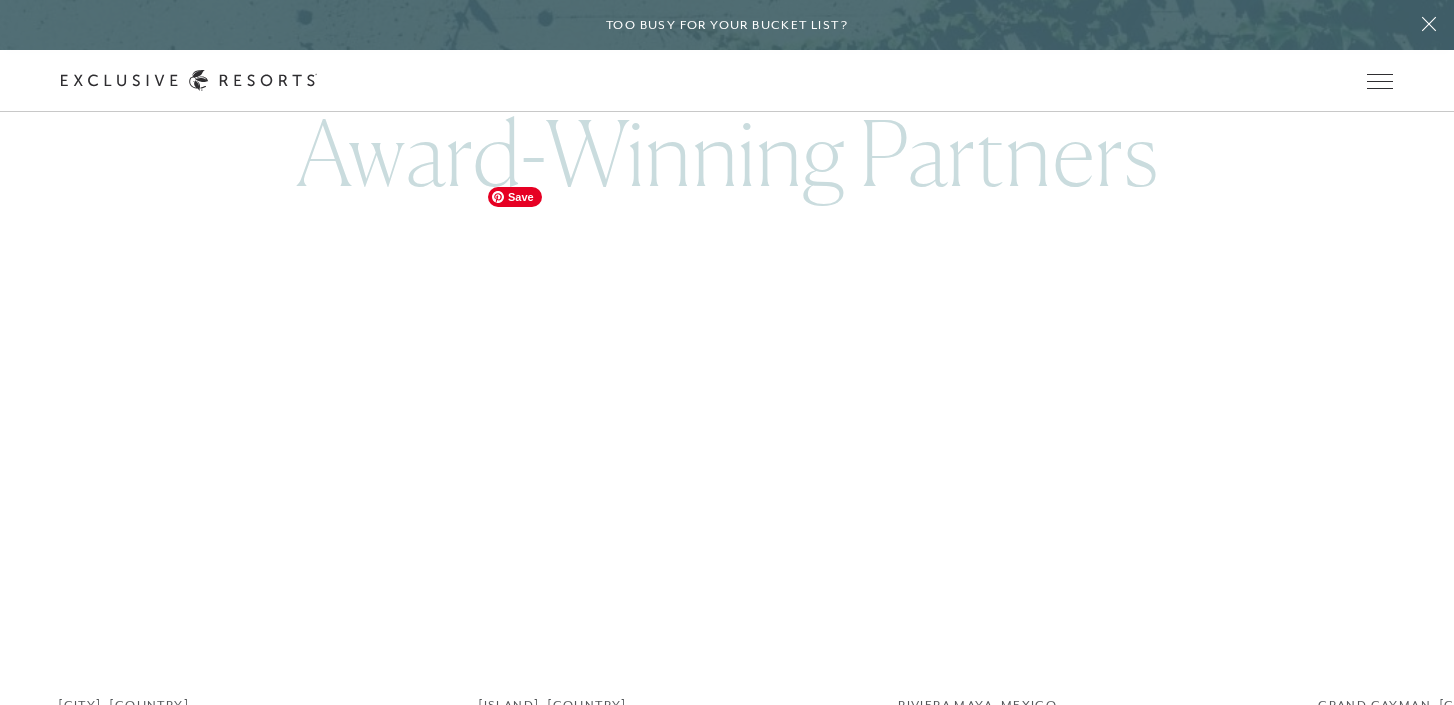 scroll, scrollTop: 4061, scrollLeft: 0, axis: vertical 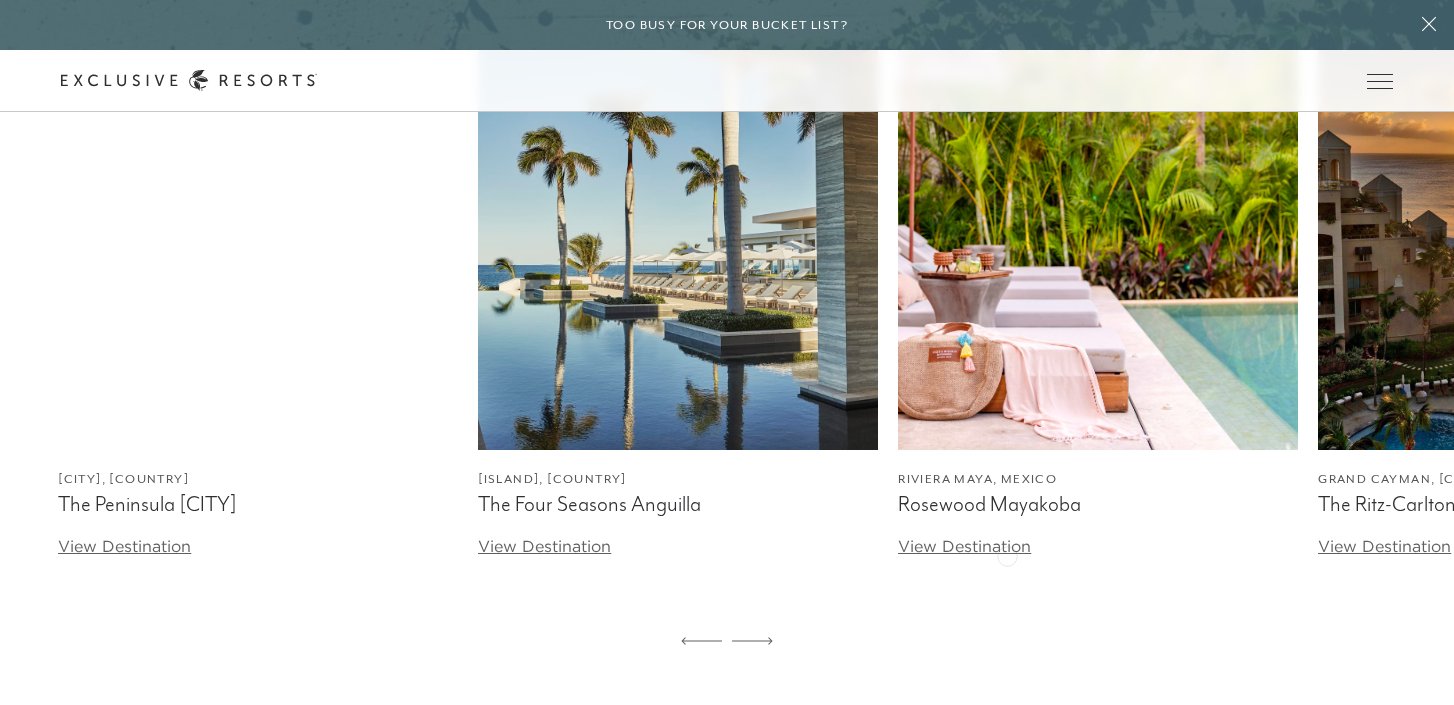 click on "View Destination" at bounding box center (964, 546) 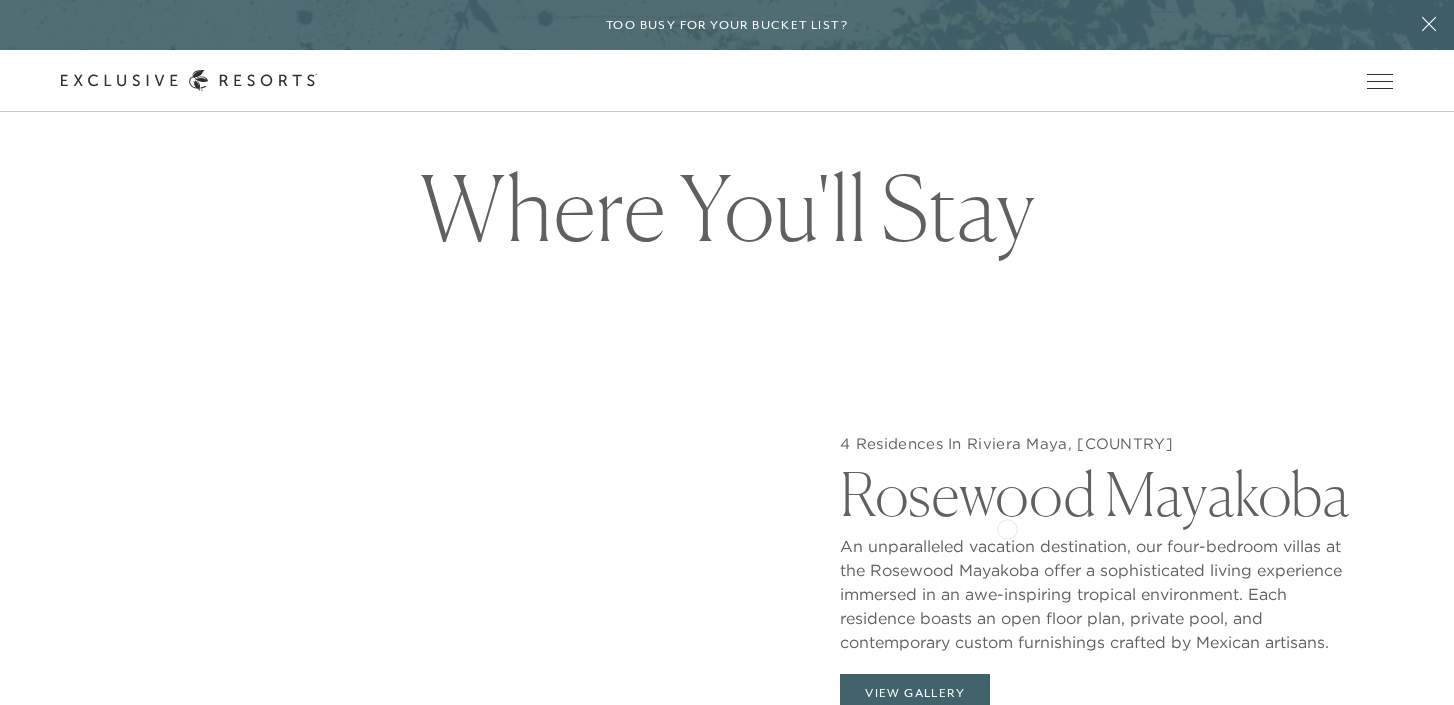 scroll, scrollTop: 1729, scrollLeft: 0, axis: vertical 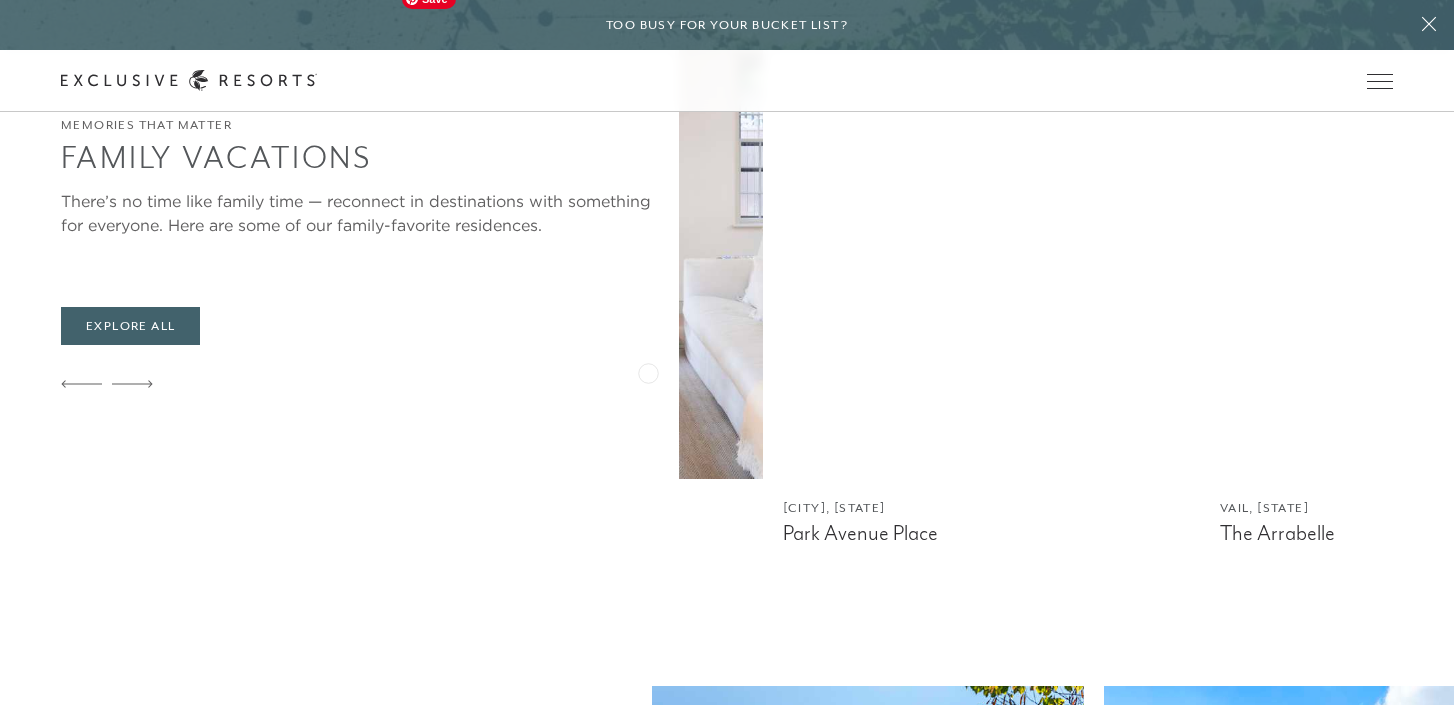 click at bounding box center [991, 229] 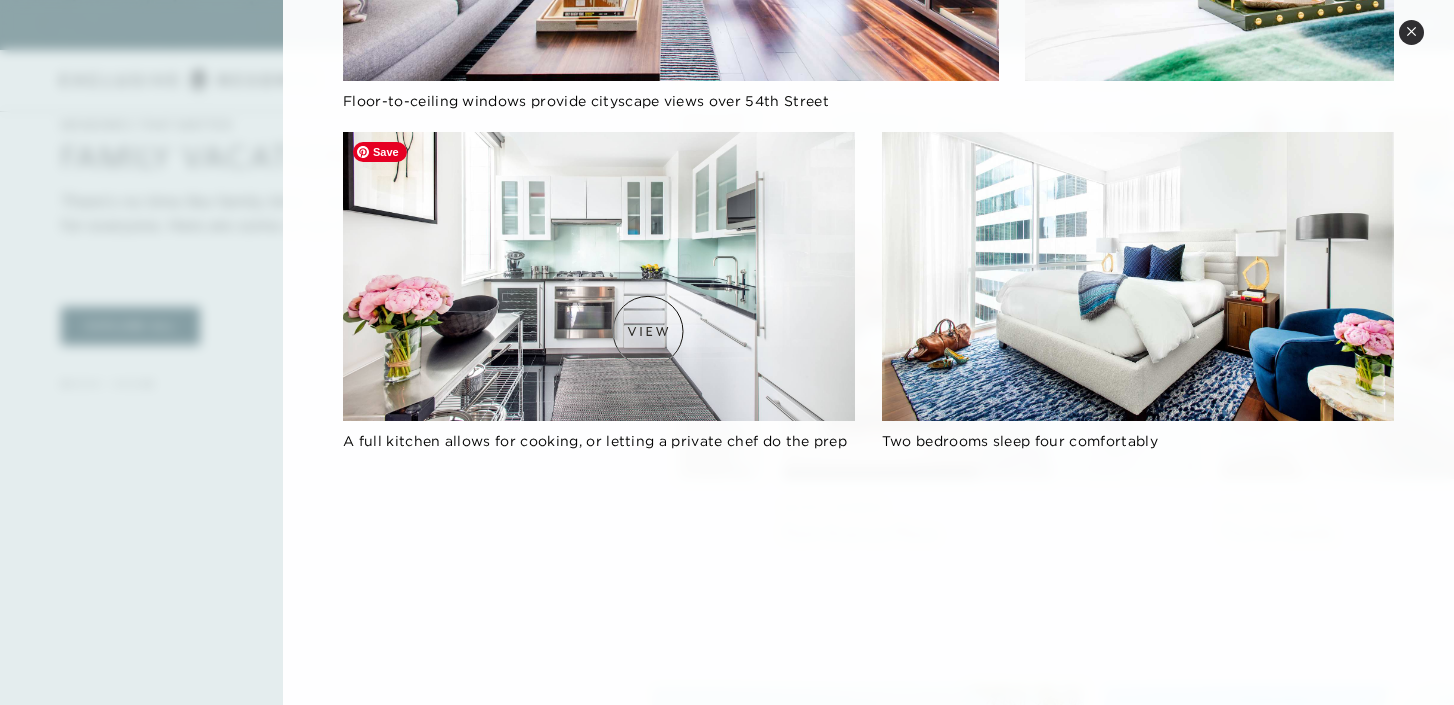 scroll, scrollTop: 697, scrollLeft: 0, axis: vertical 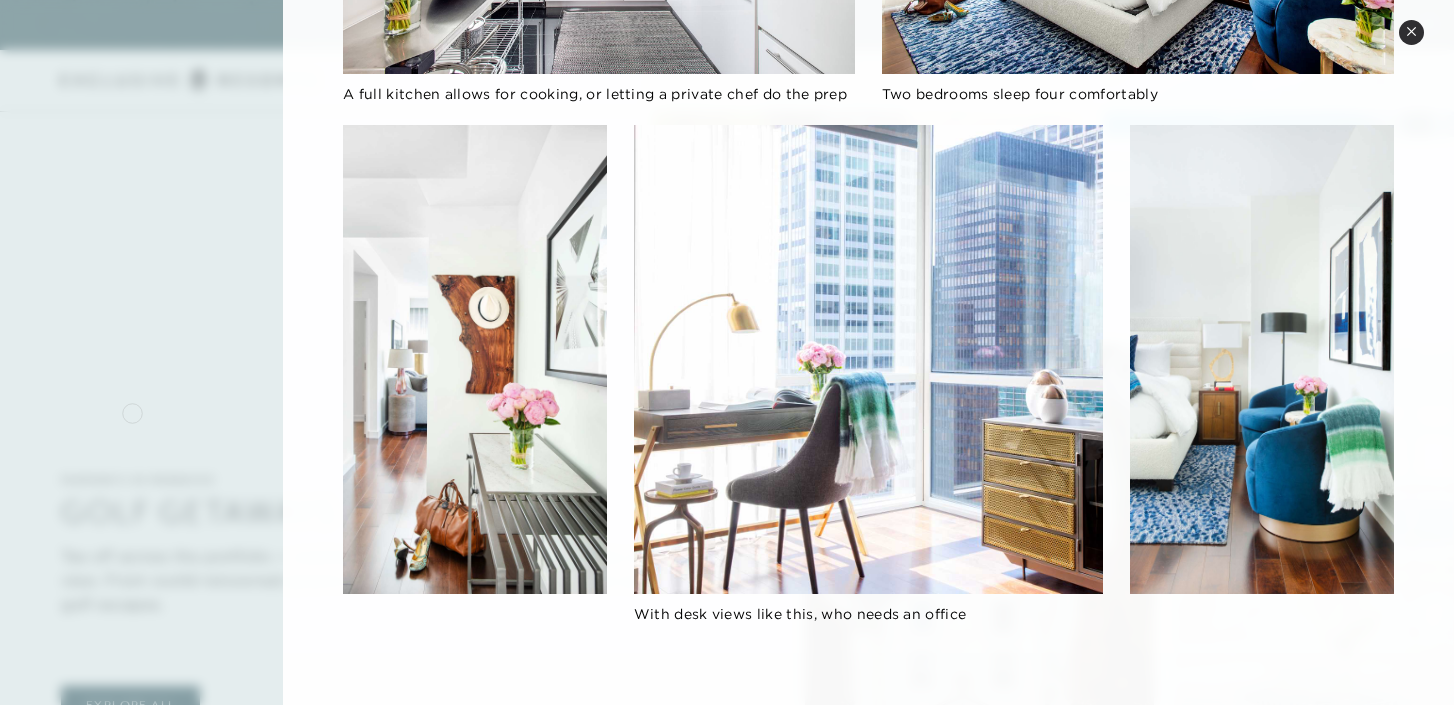 click 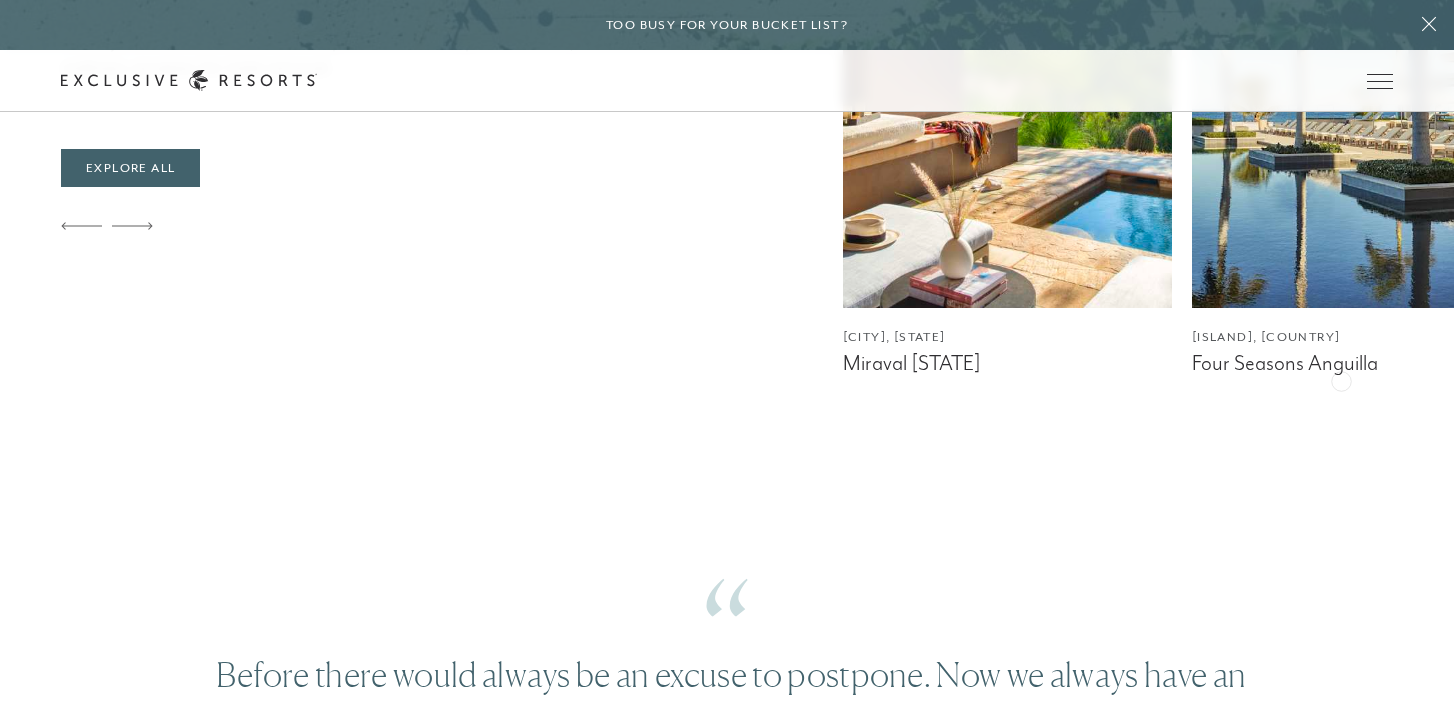 scroll, scrollTop: 7155, scrollLeft: 0, axis: vertical 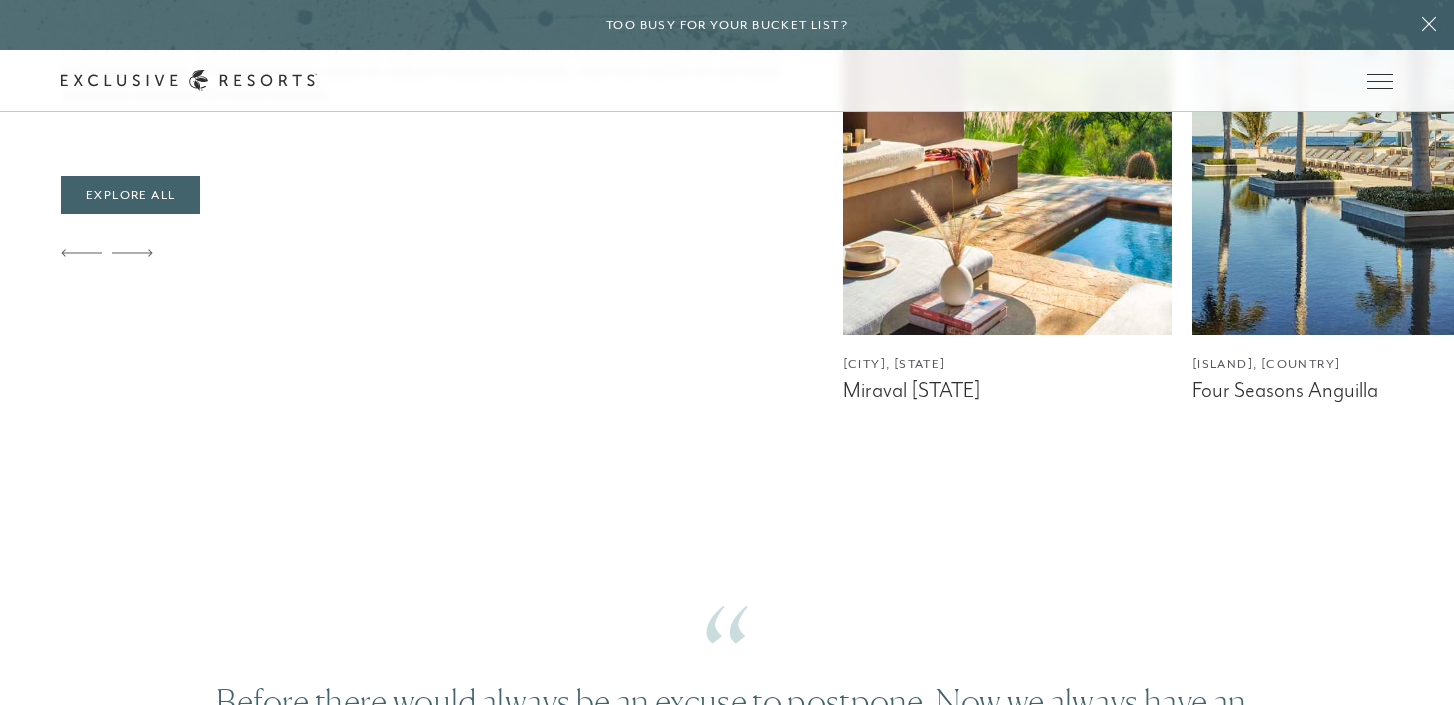 click at bounding box center [1705, 85] 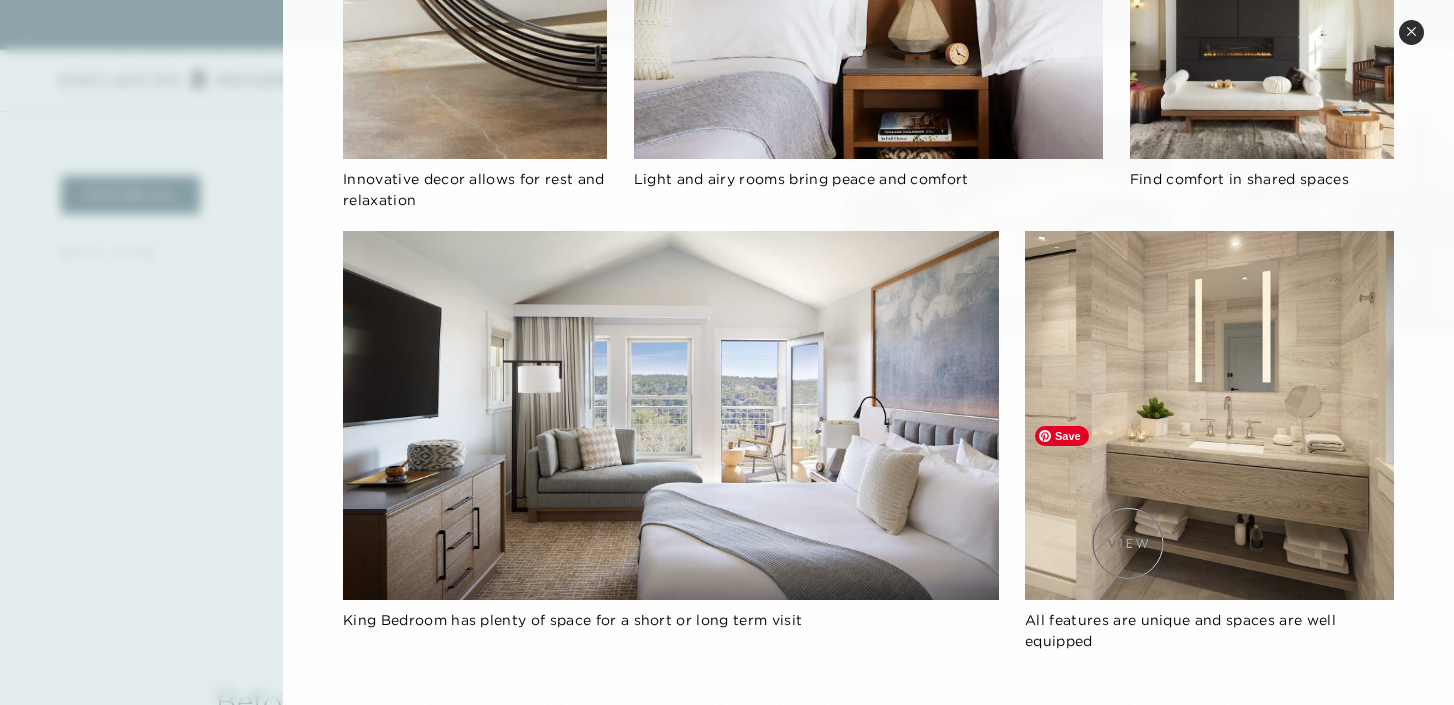 scroll, scrollTop: 1421, scrollLeft: 0, axis: vertical 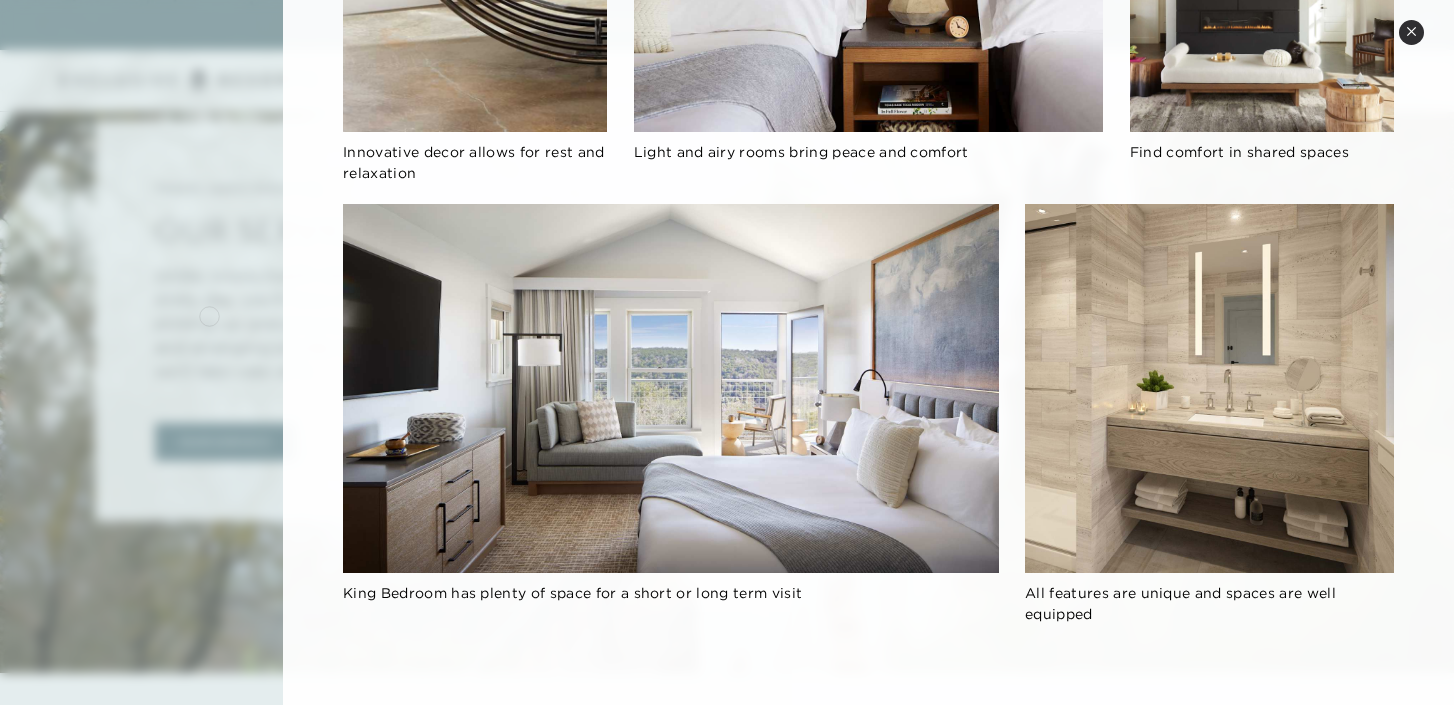 click 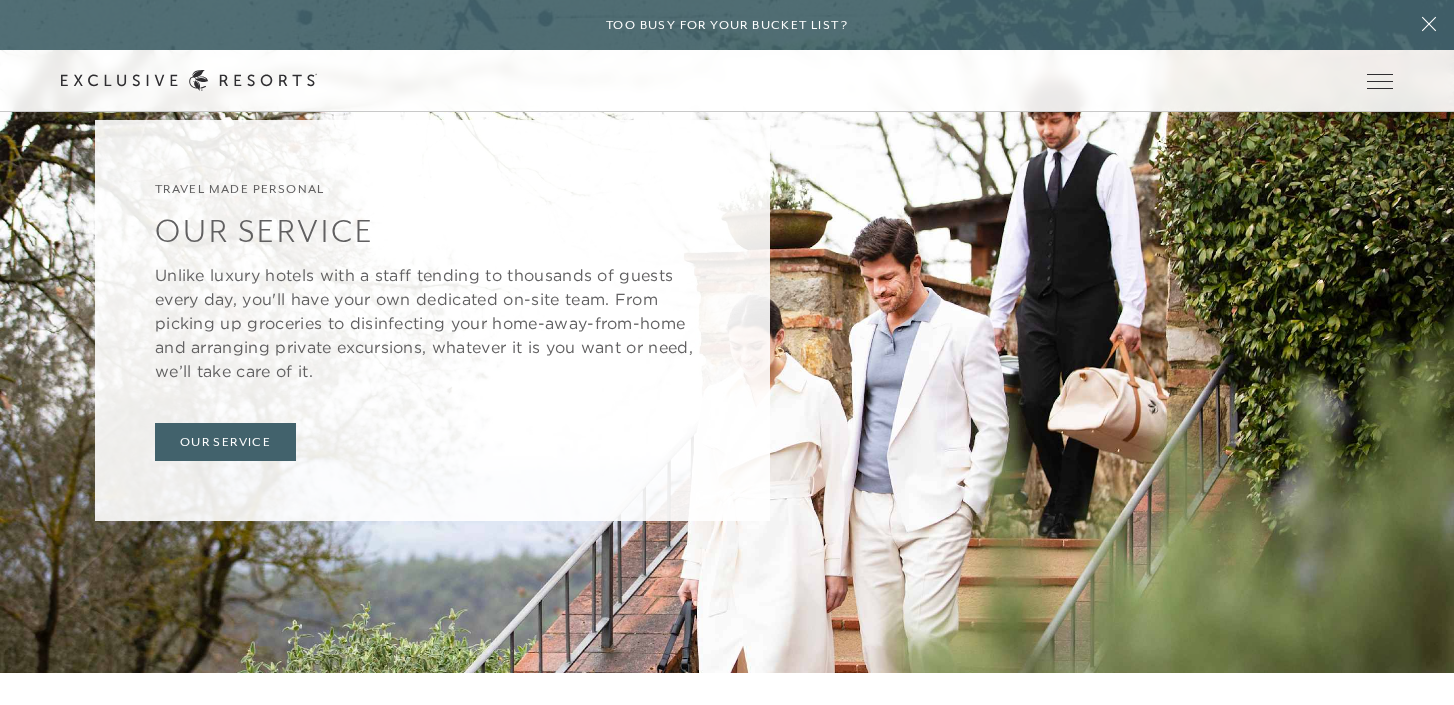 scroll, scrollTop: 8451, scrollLeft: 0, axis: vertical 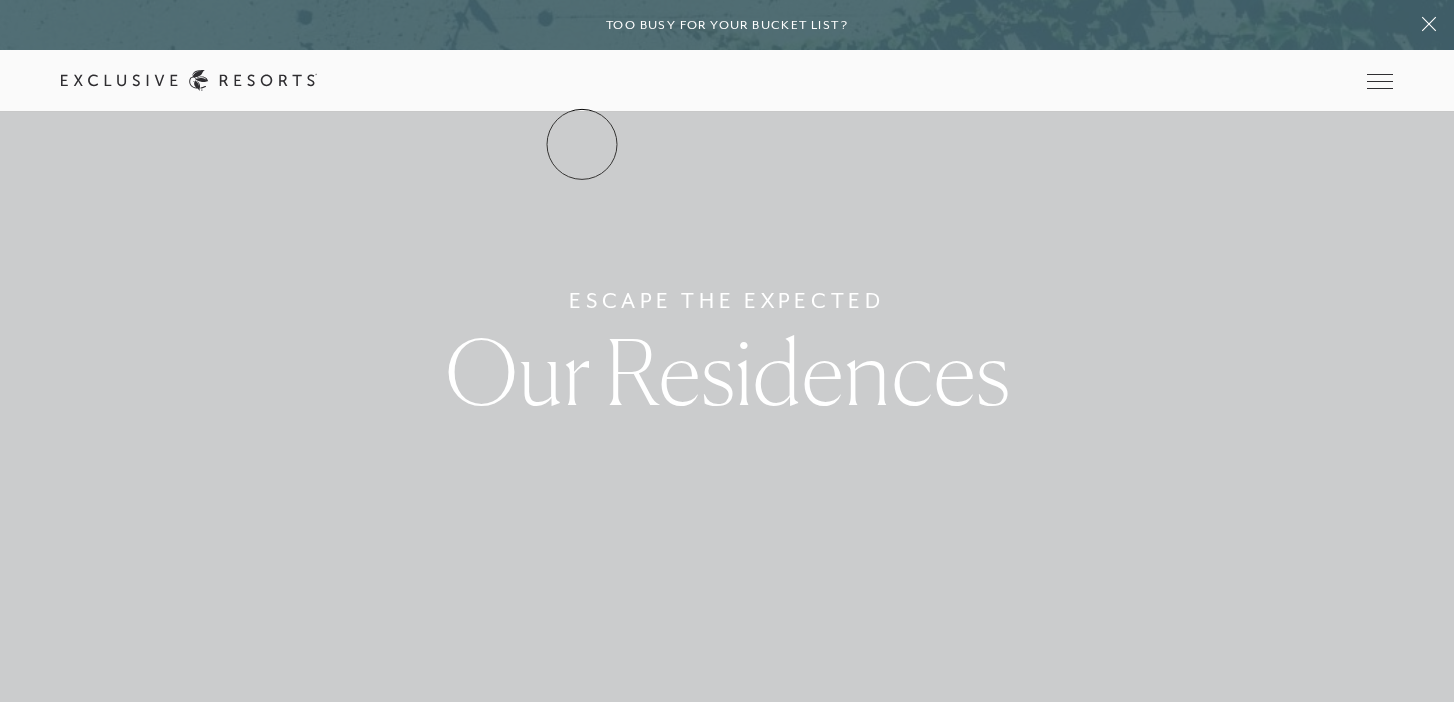 click on "The Collection" at bounding box center (0, 0) 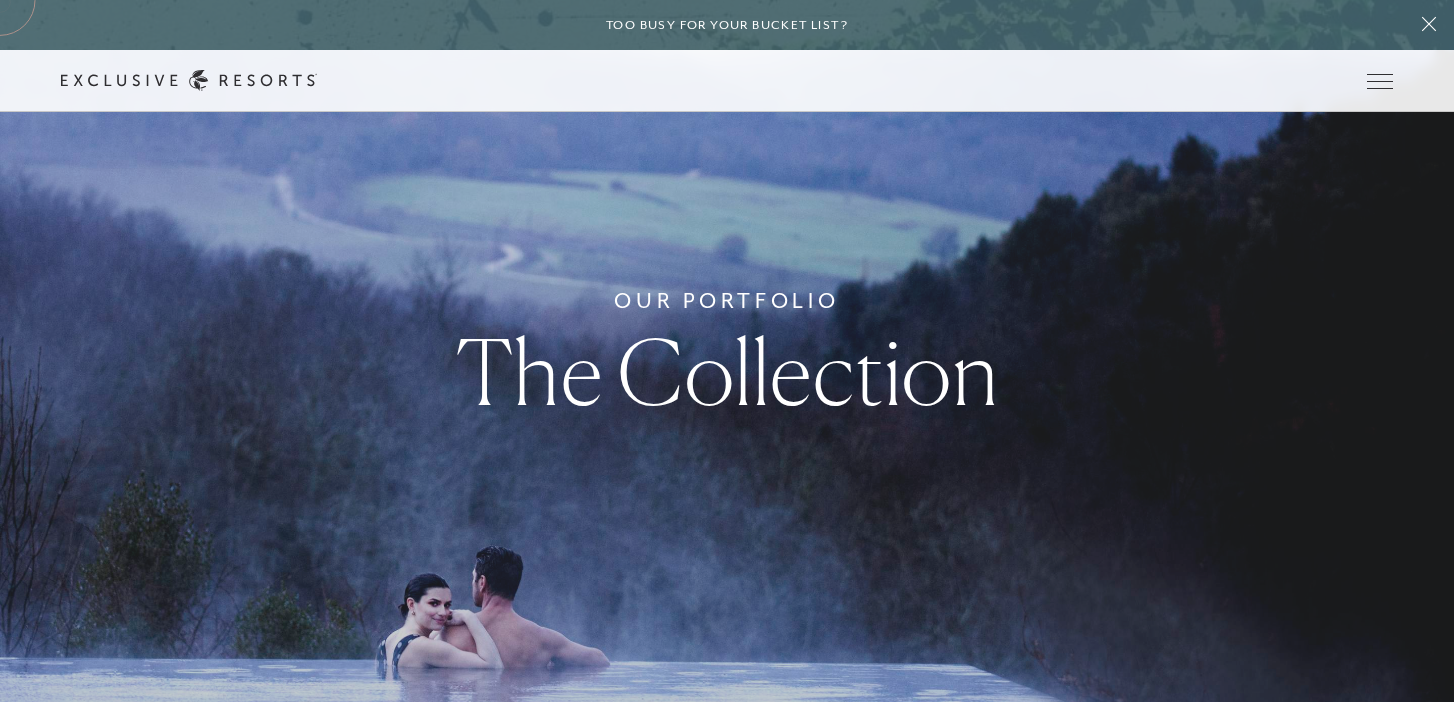 click on "Residence Collection" at bounding box center (0, 0) 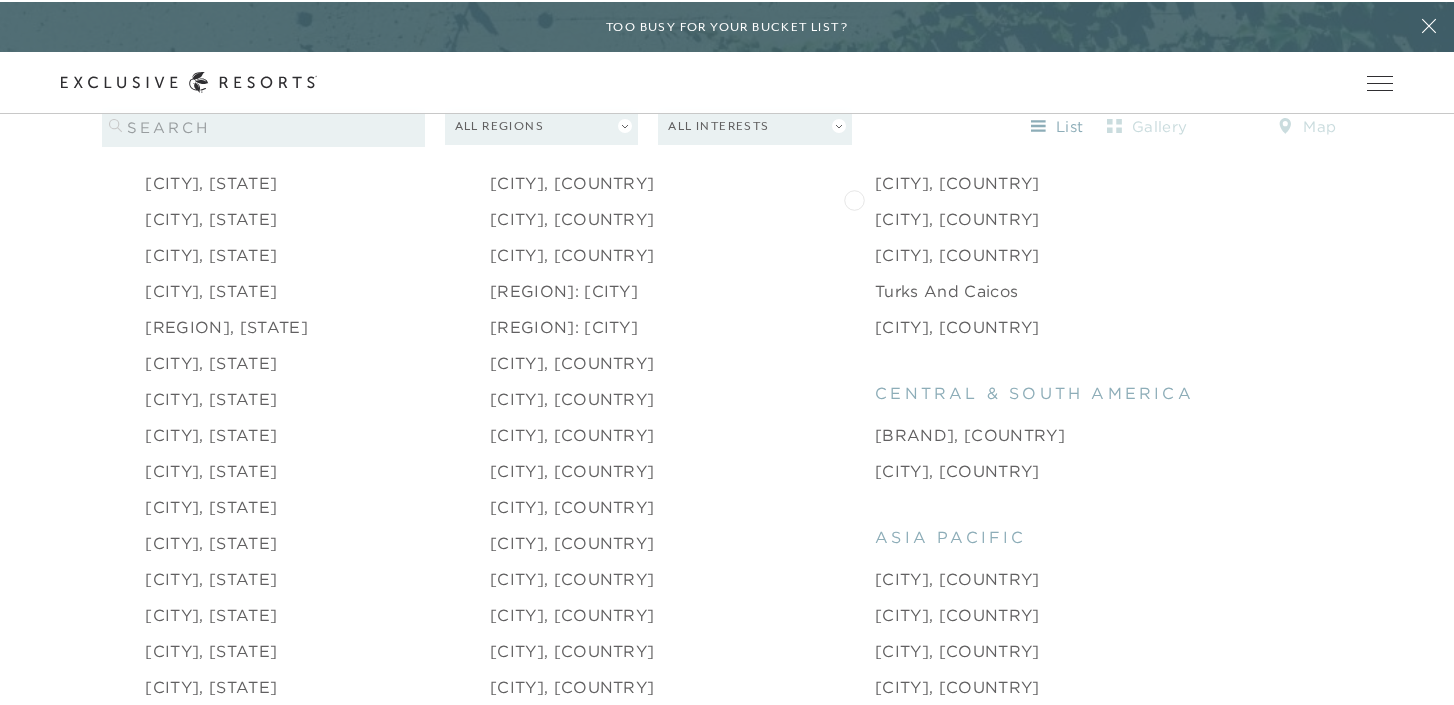 scroll, scrollTop: 2174, scrollLeft: 0, axis: vertical 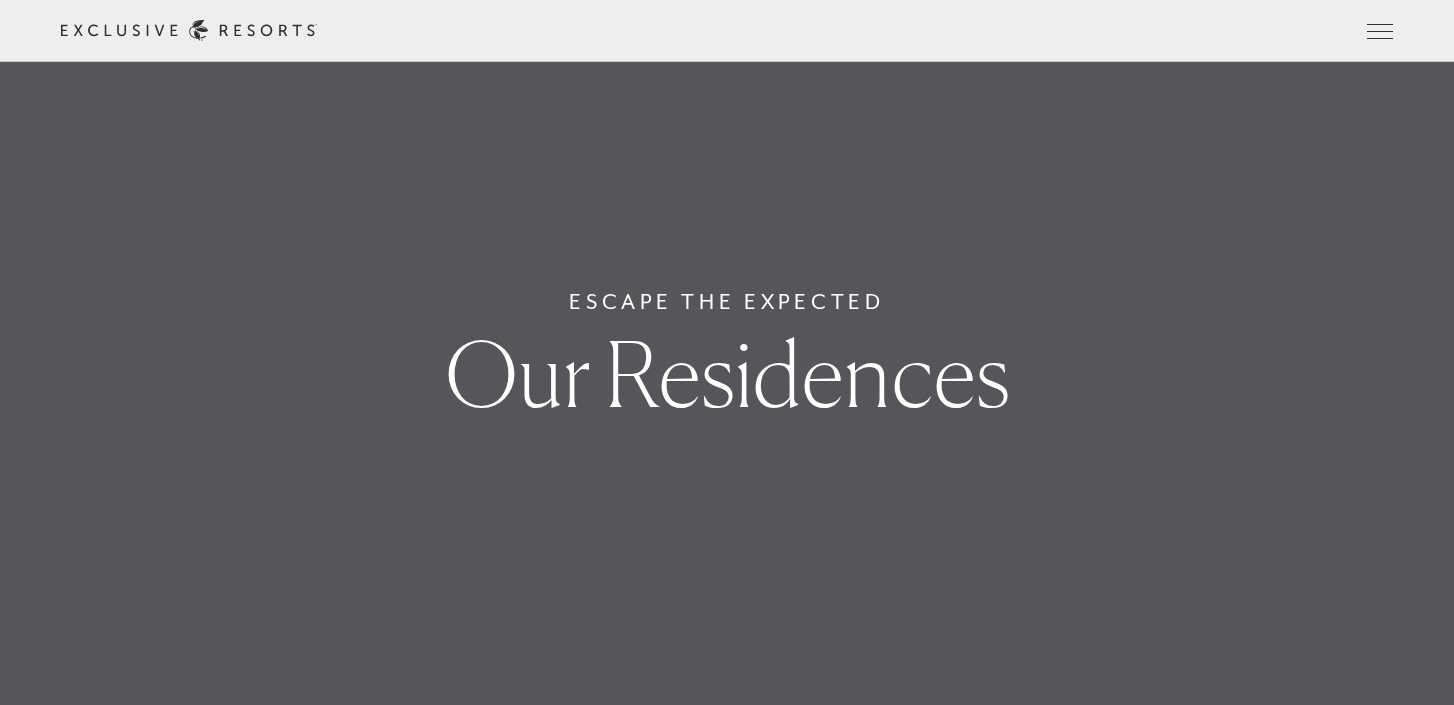 click on "The Collection" at bounding box center (0, 0) 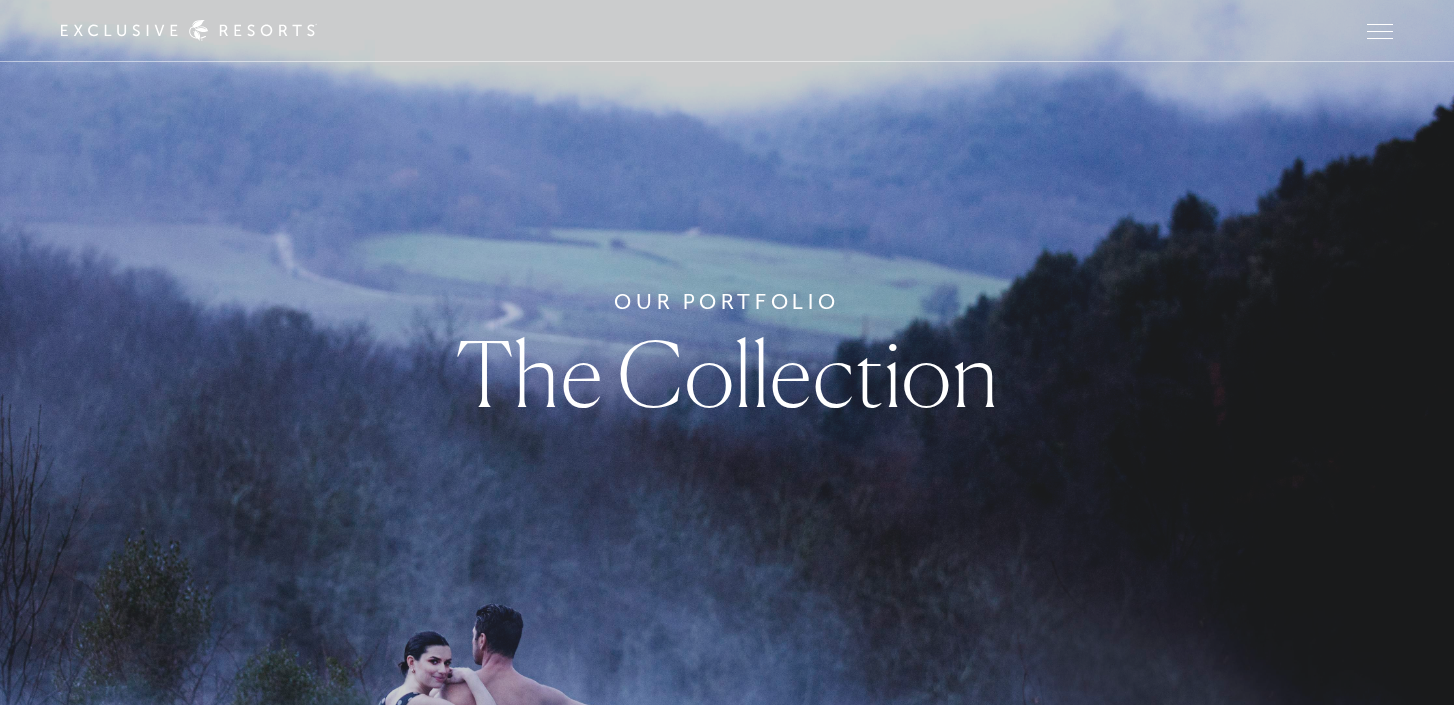 scroll, scrollTop: 0, scrollLeft: 0, axis: both 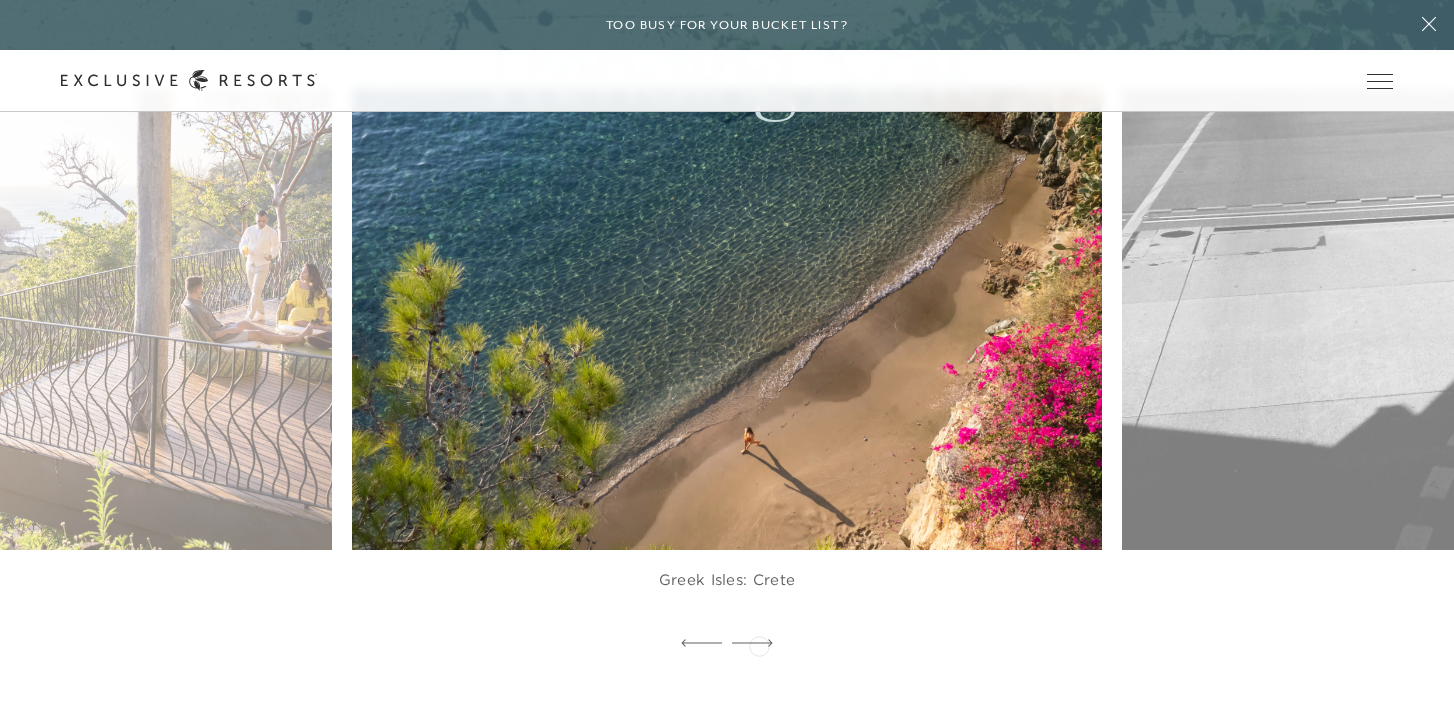 click 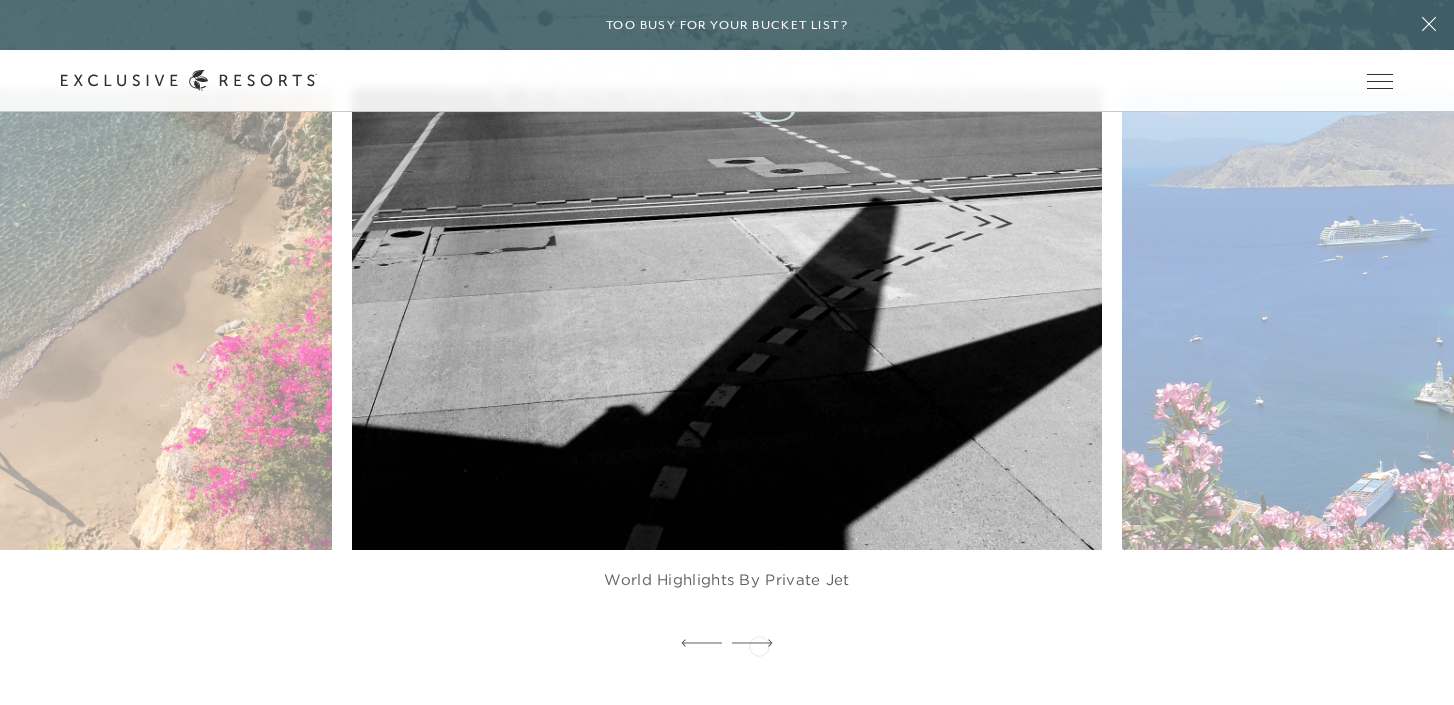 click 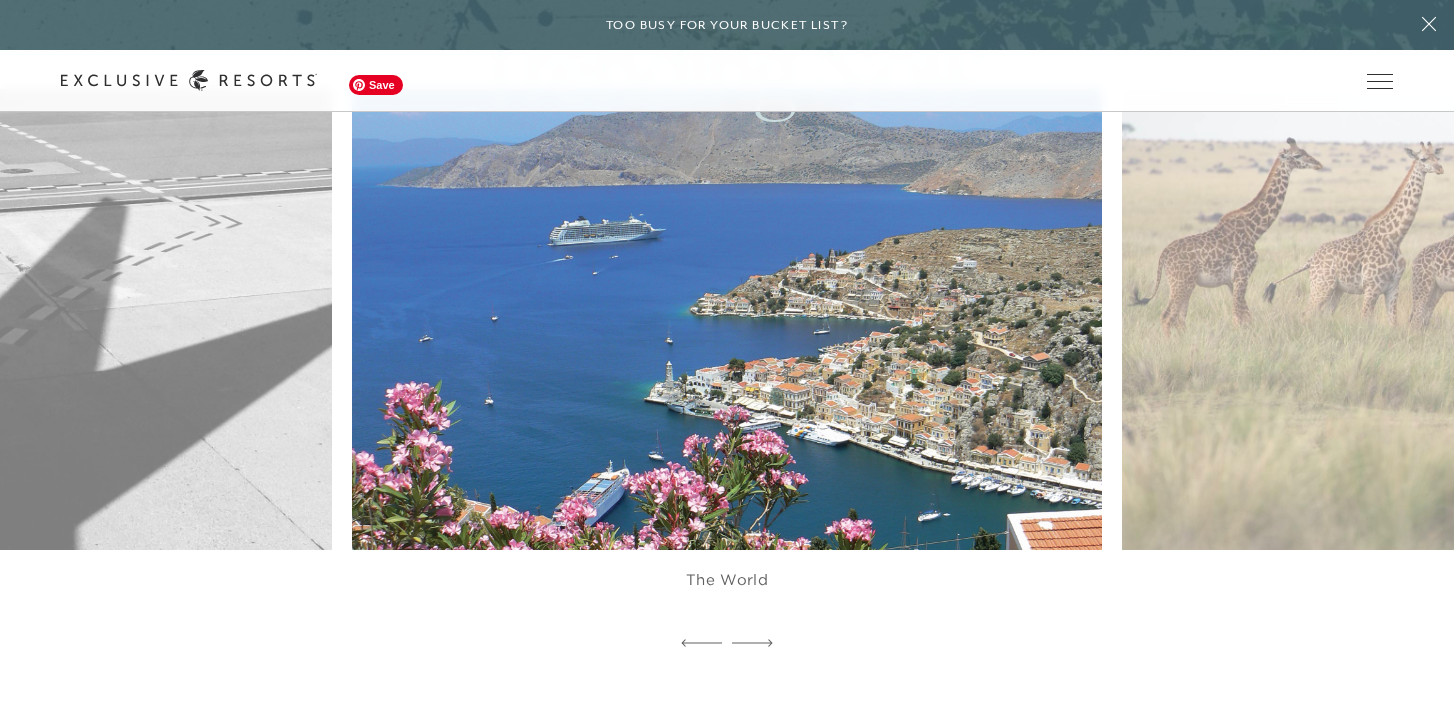 click at bounding box center (751, 319) 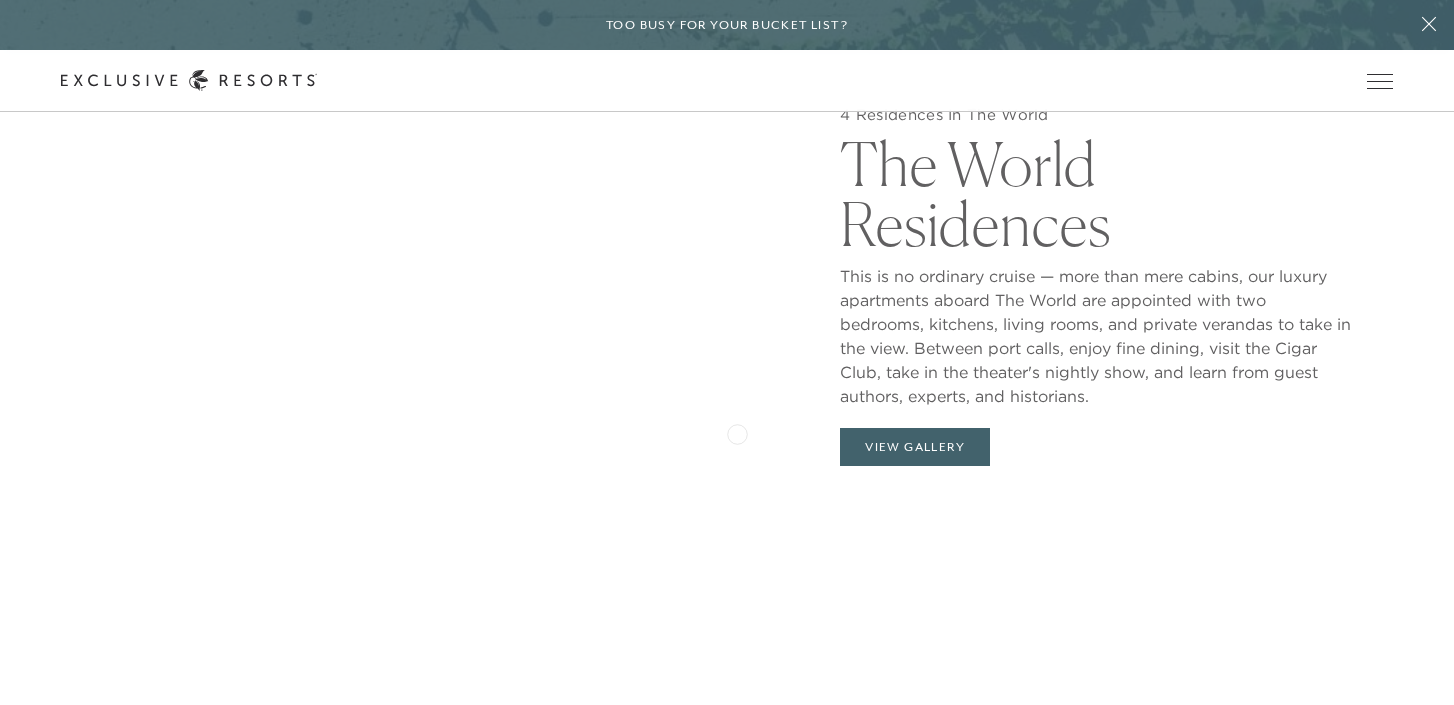 scroll, scrollTop: 2021, scrollLeft: 0, axis: vertical 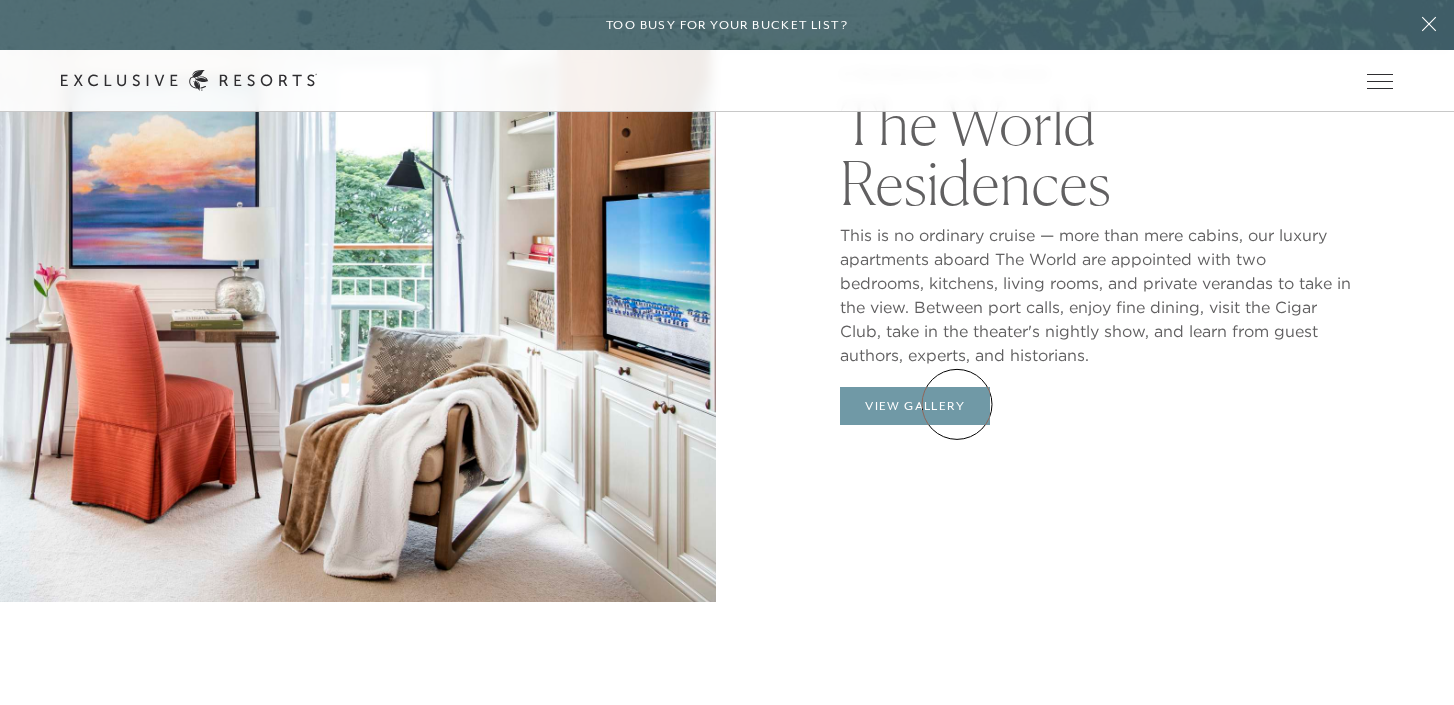 click on "View Gallery" at bounding box center [915, 406] 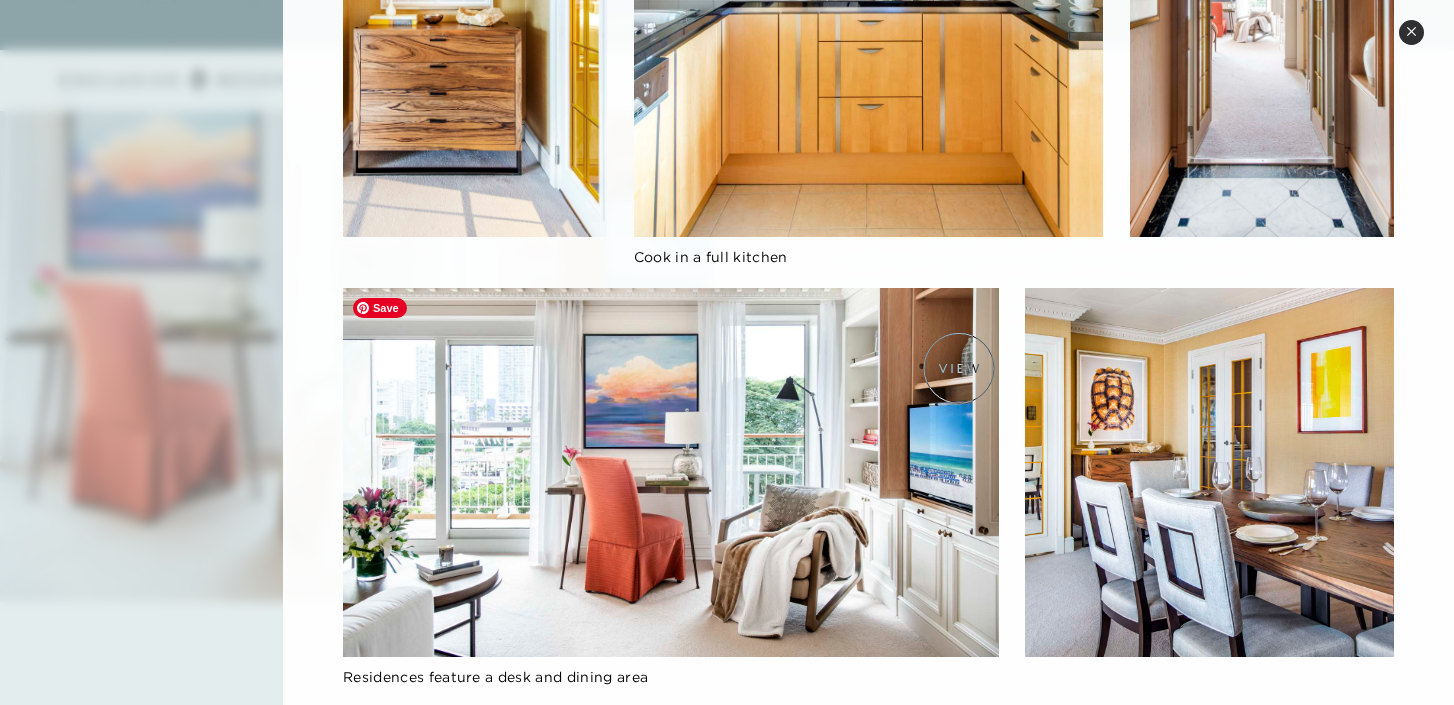 scroll, scrollTop: 1655, scrollLeft: 0, axis: vertical 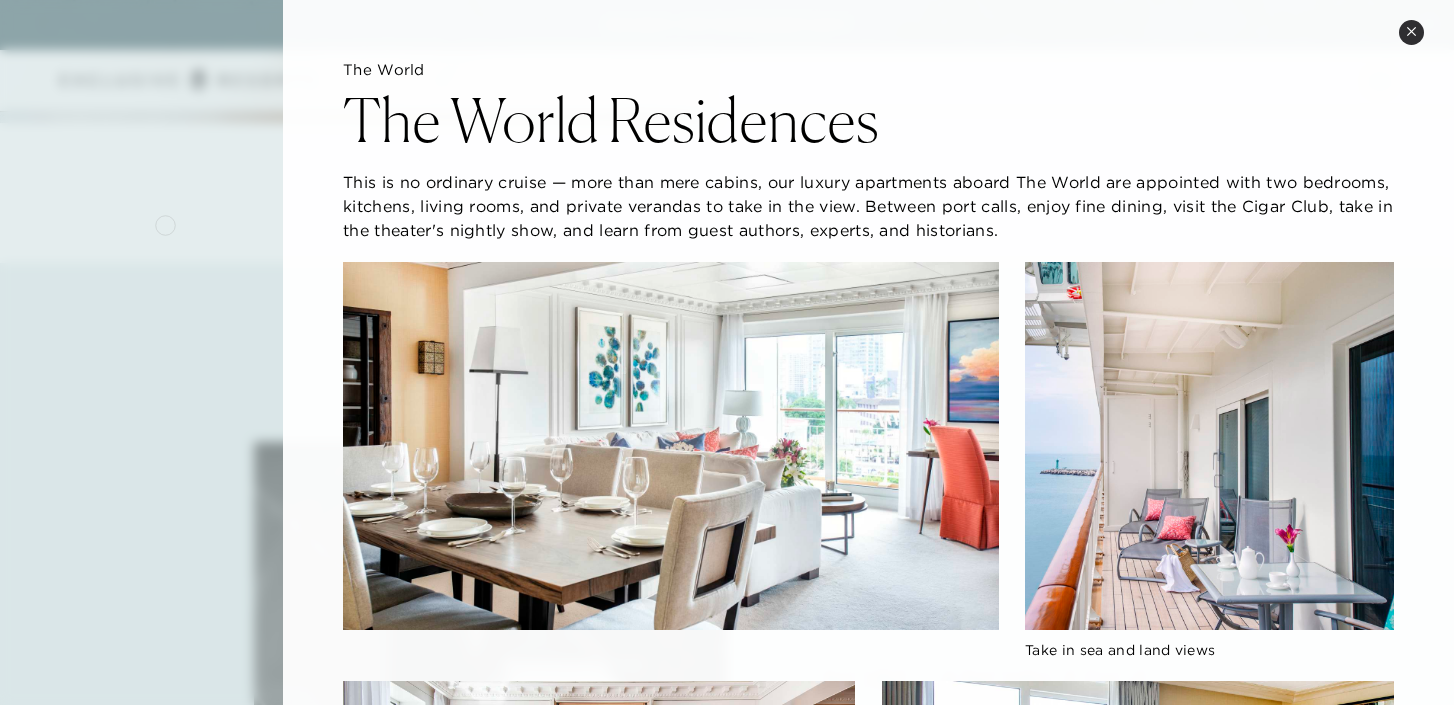 click 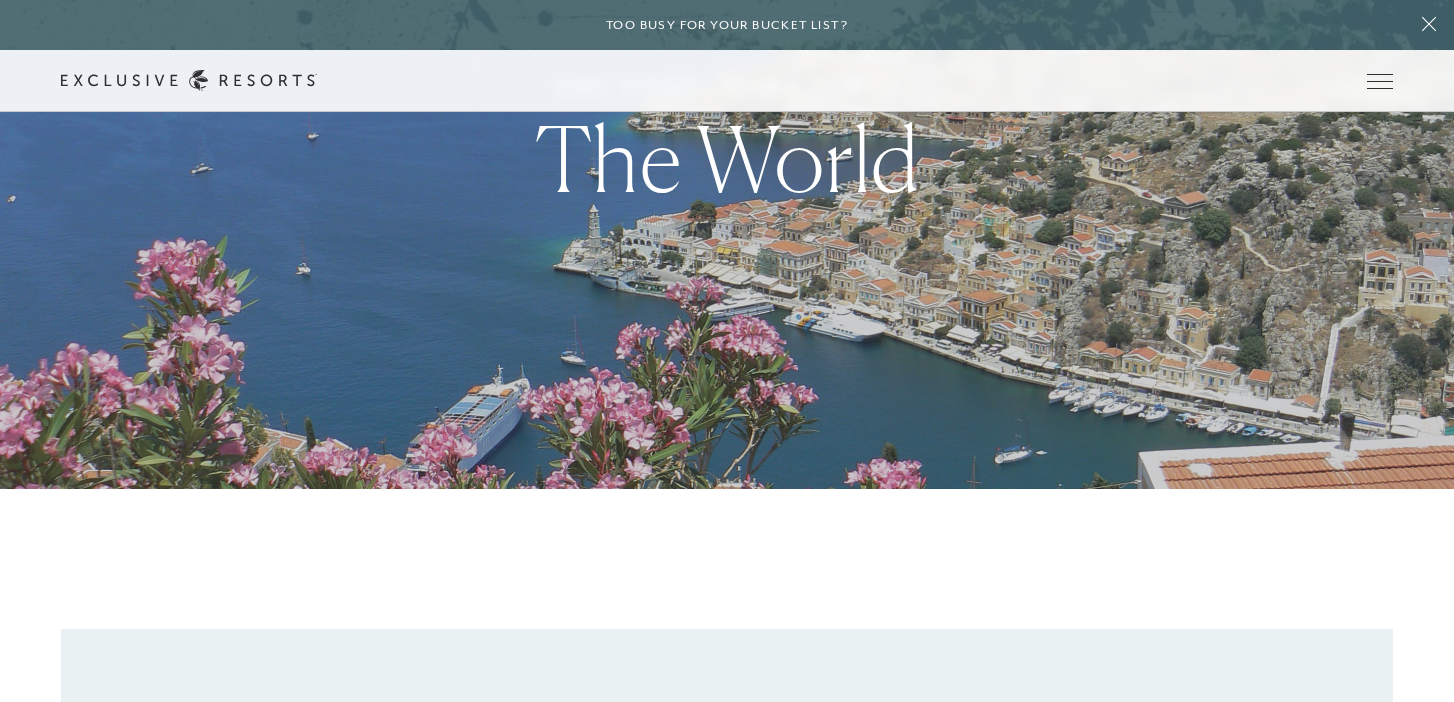 scroll, scrollTop: 0, scrollLeft: 0, axis: both 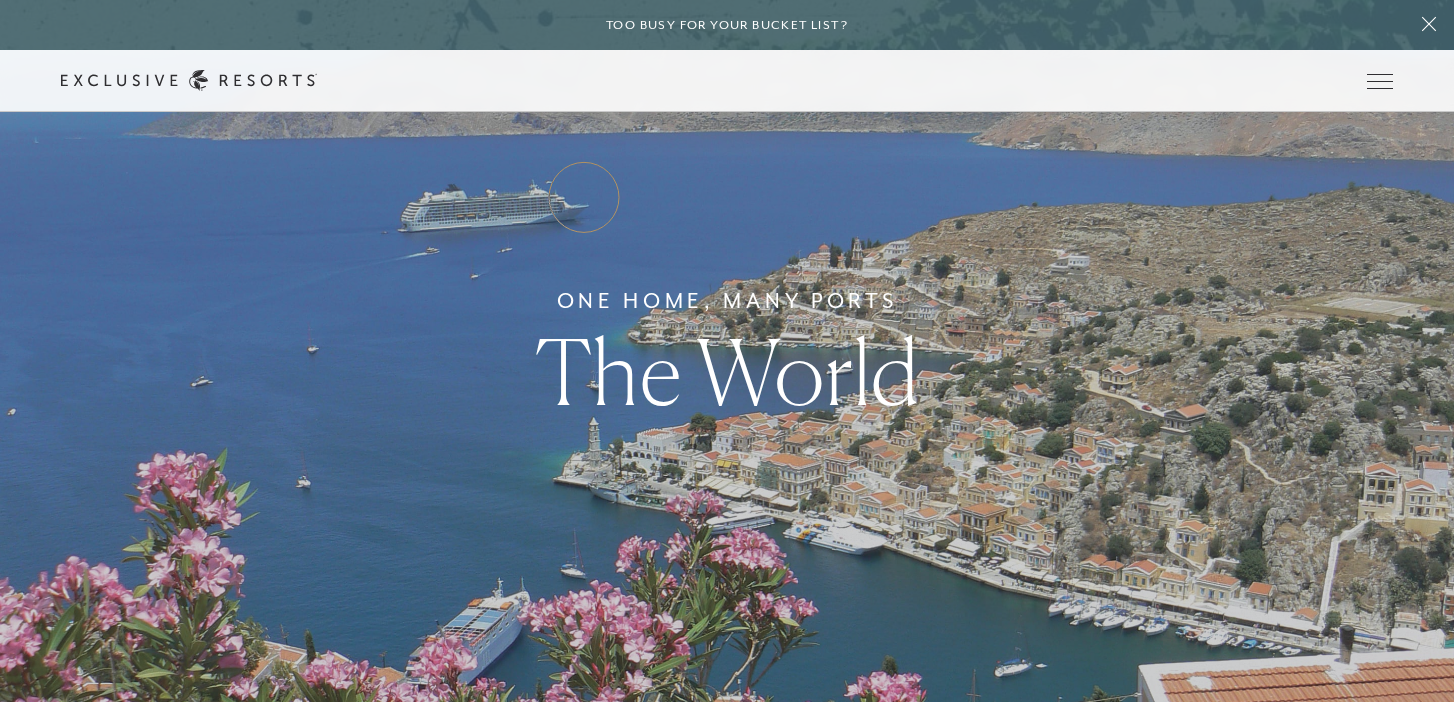 click on "Residence Collection" at bounding box center (0, 0) 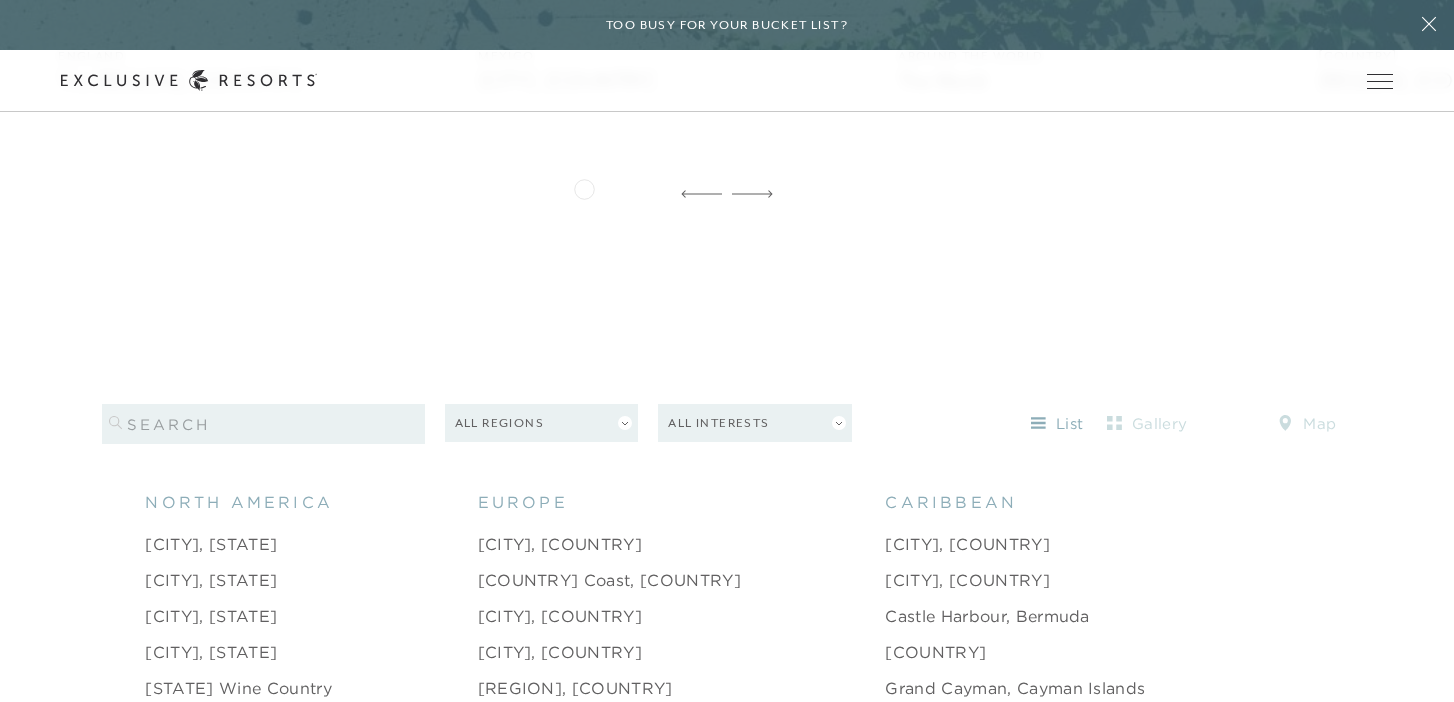 scroll, scrollTop: 1866, scrollLeft: 0, axis: vertical 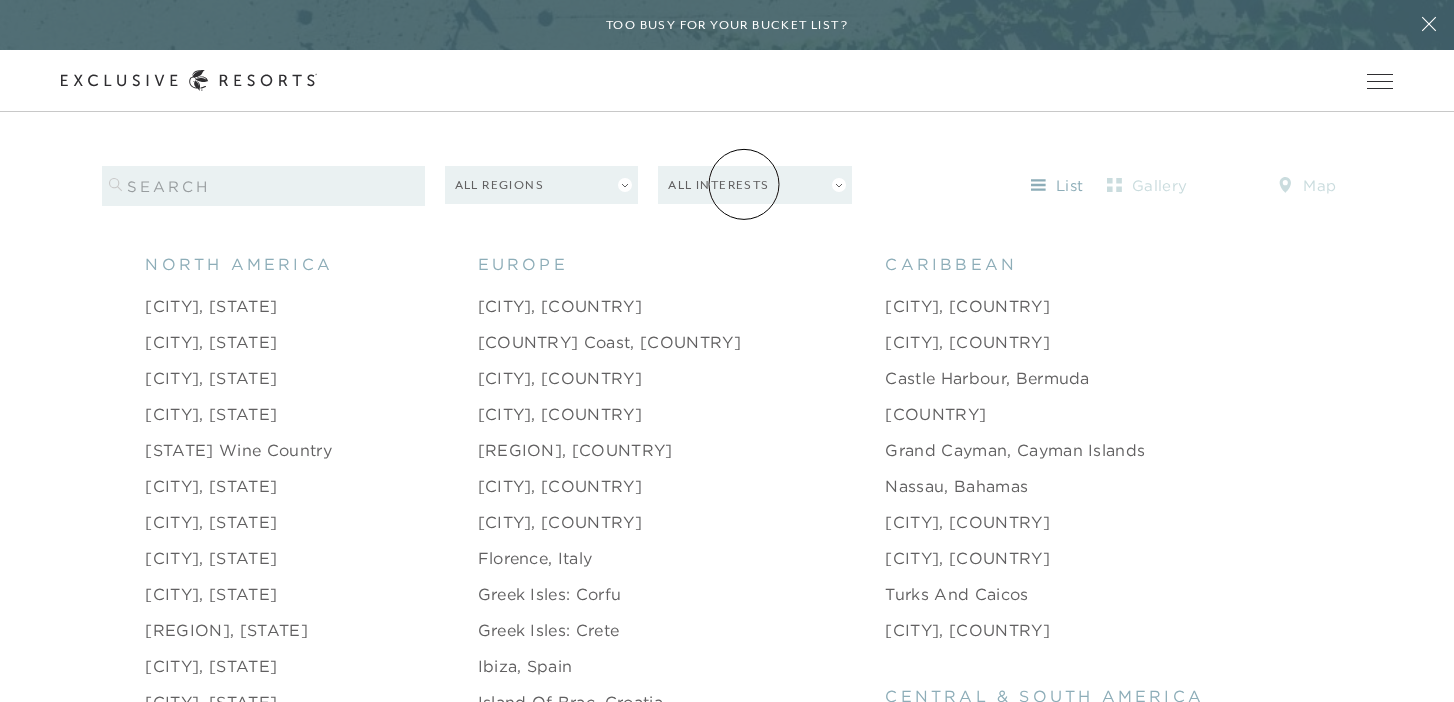 click on "All Interests" at bounding box center (755, 185) 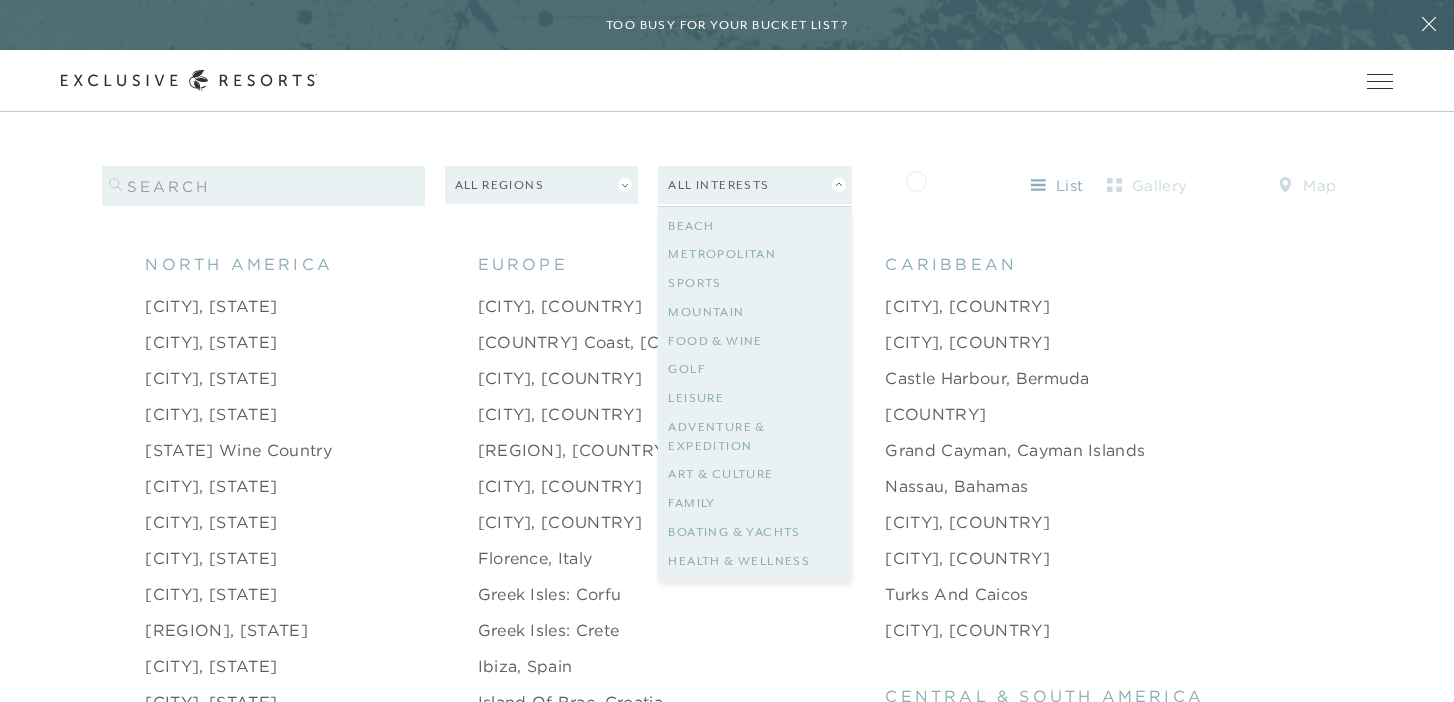 click on "list gallery map" at bounding box center [1102, 186] 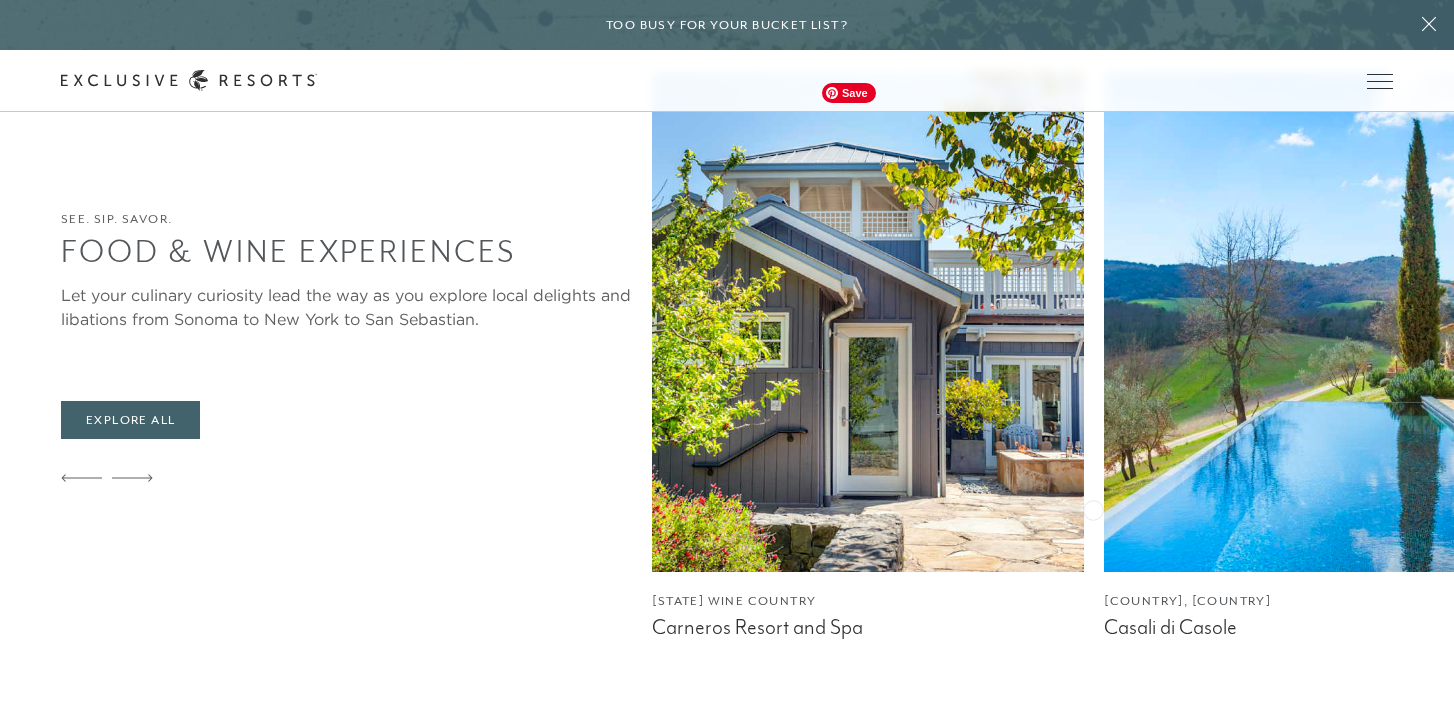 scroll, scrollTop: 5512, scrollLeft: 0, axis: vertical 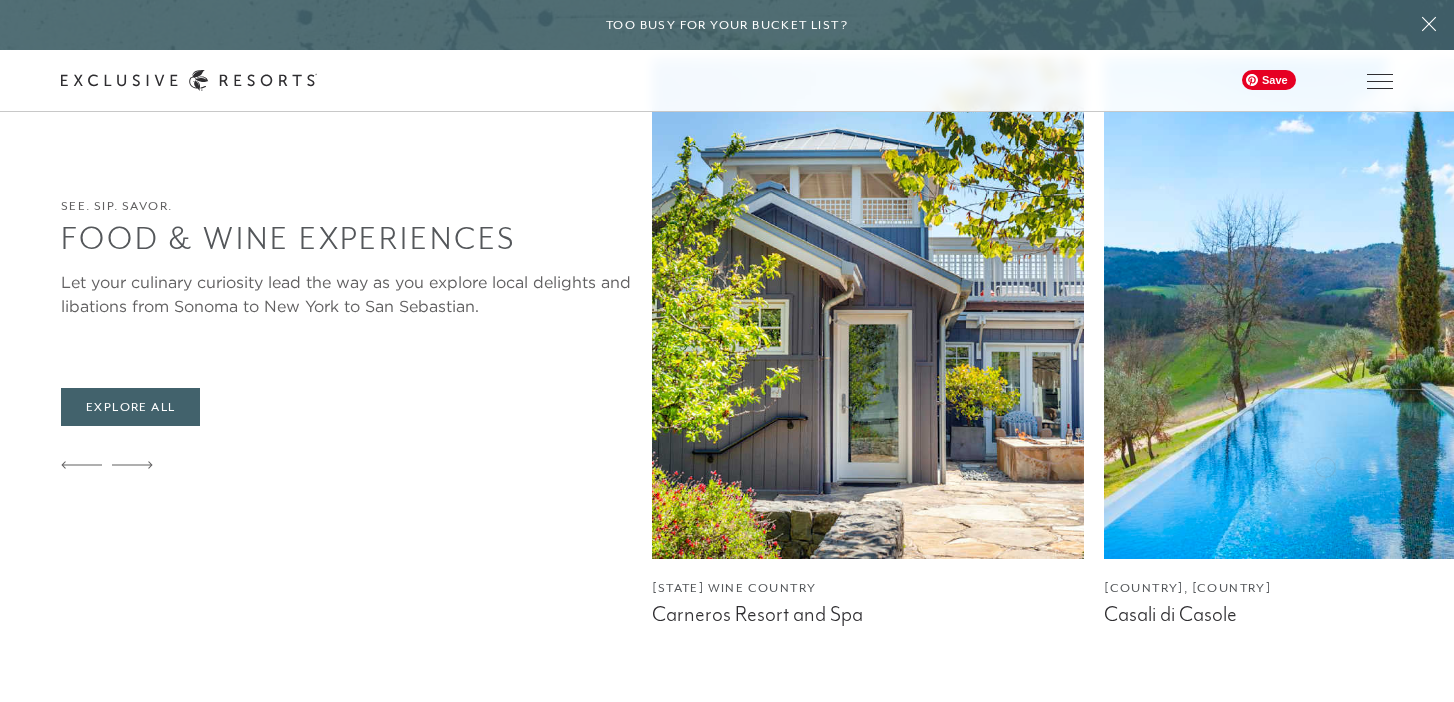 click at bounding box center [1772, 309] 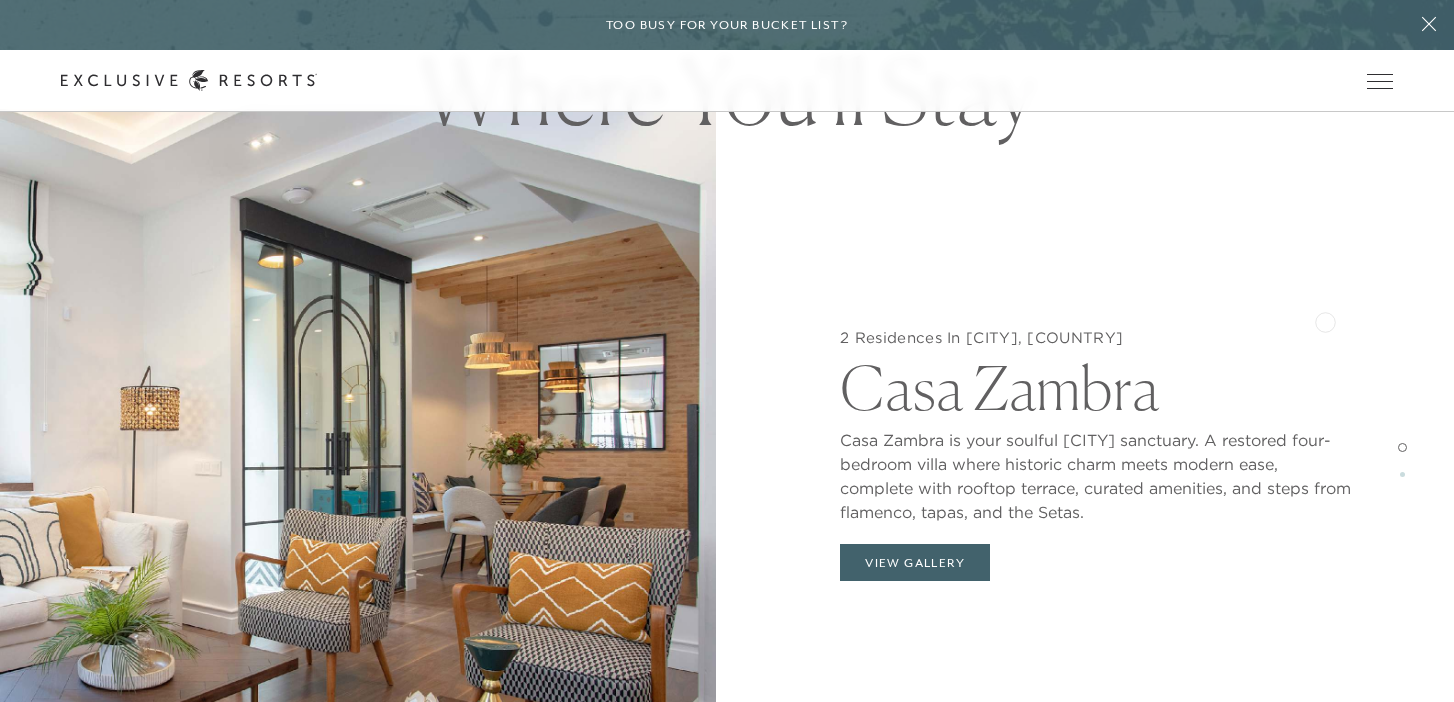 scroll, scrollTop: 1835, scrollLeft: 0, axis: vertical 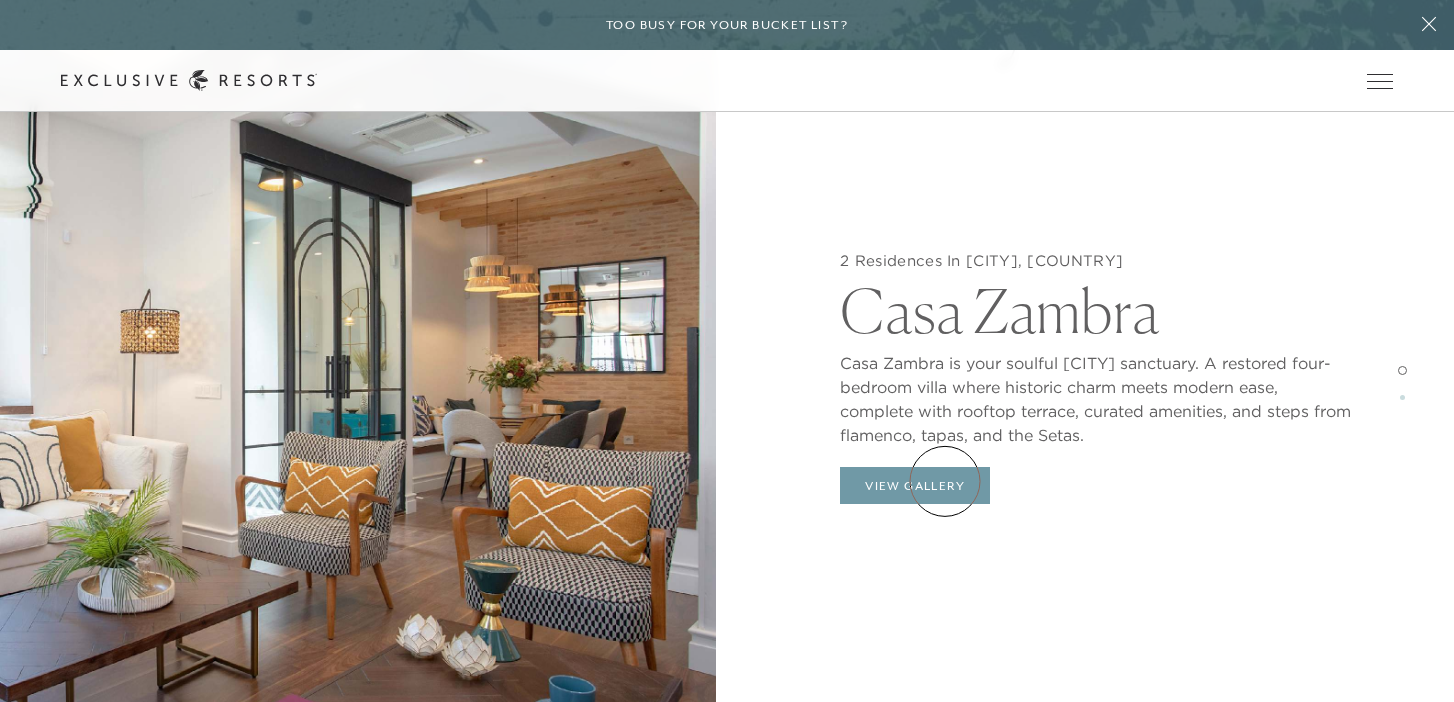 click on "View Gallery" at bounding box center (915, 486) 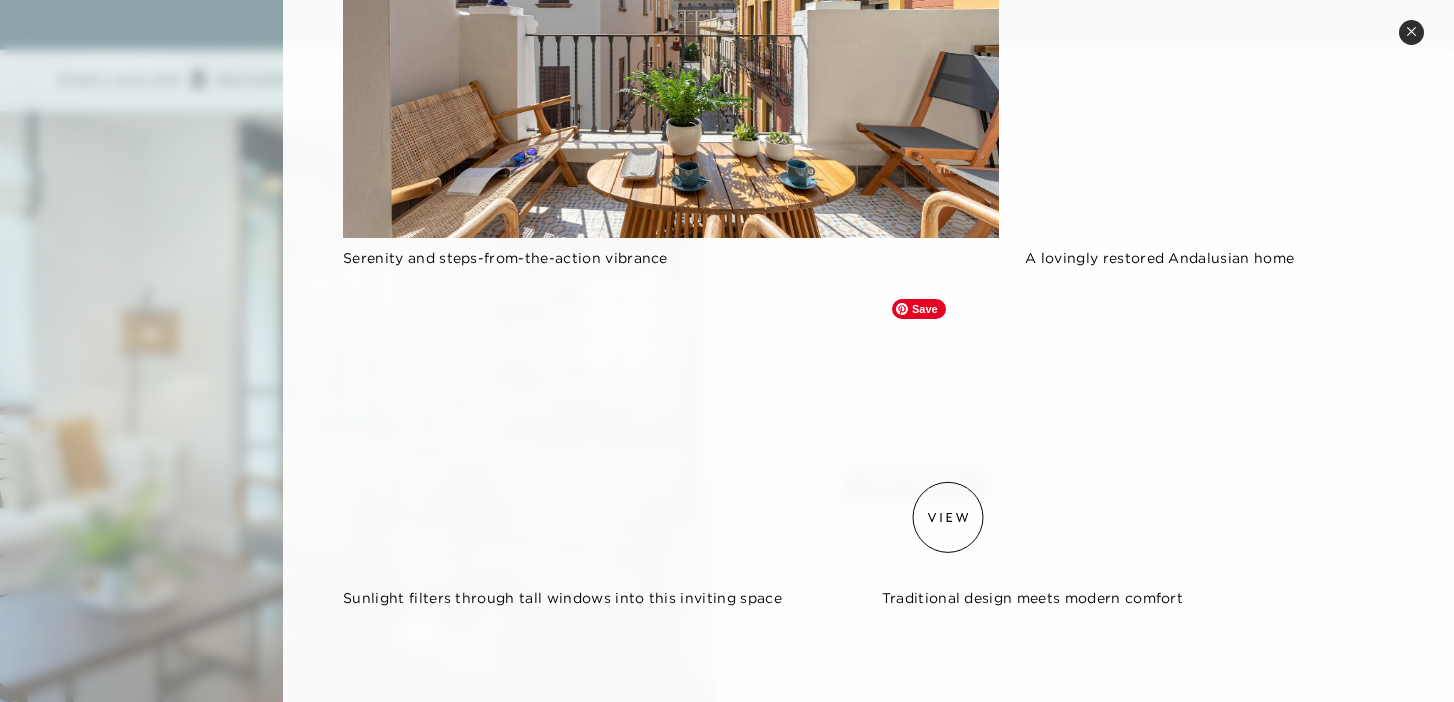 scroll, scrollTop: 0, scrollLeft: 0, axis: both 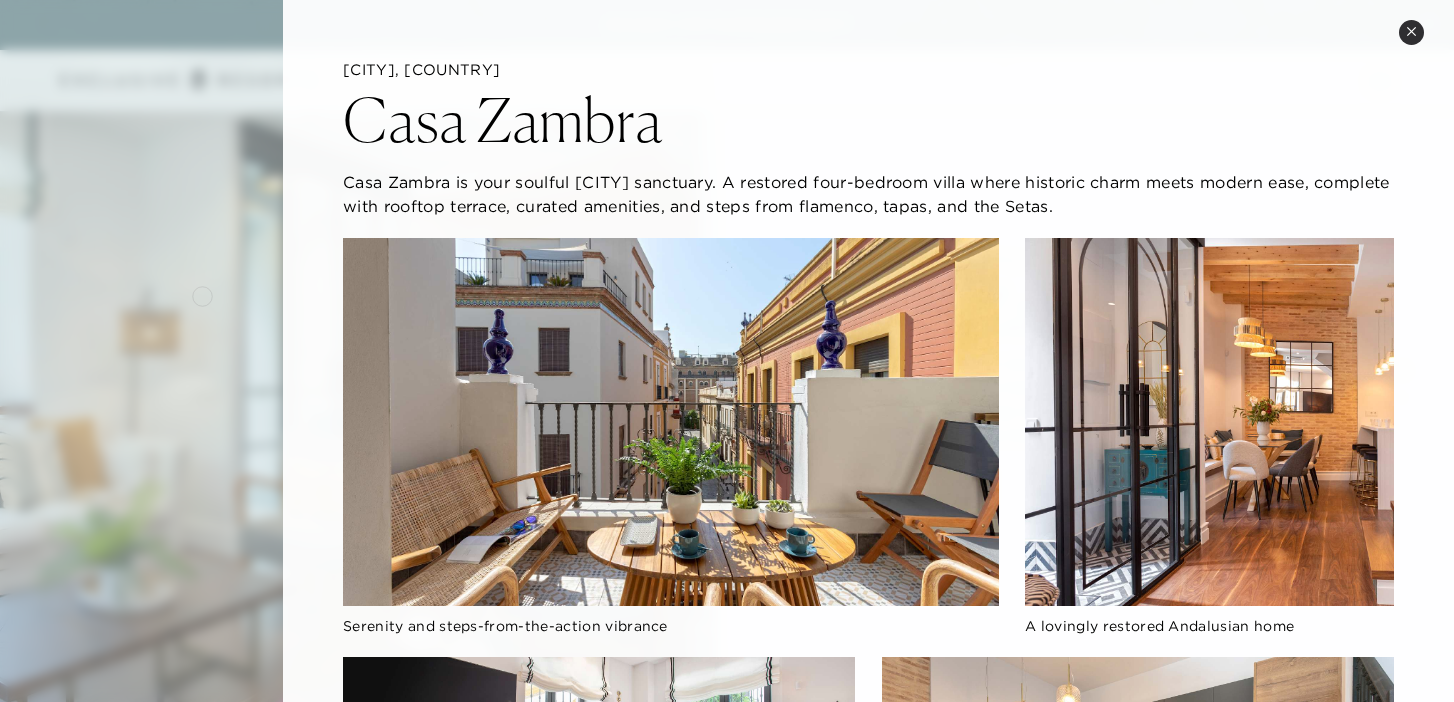 click 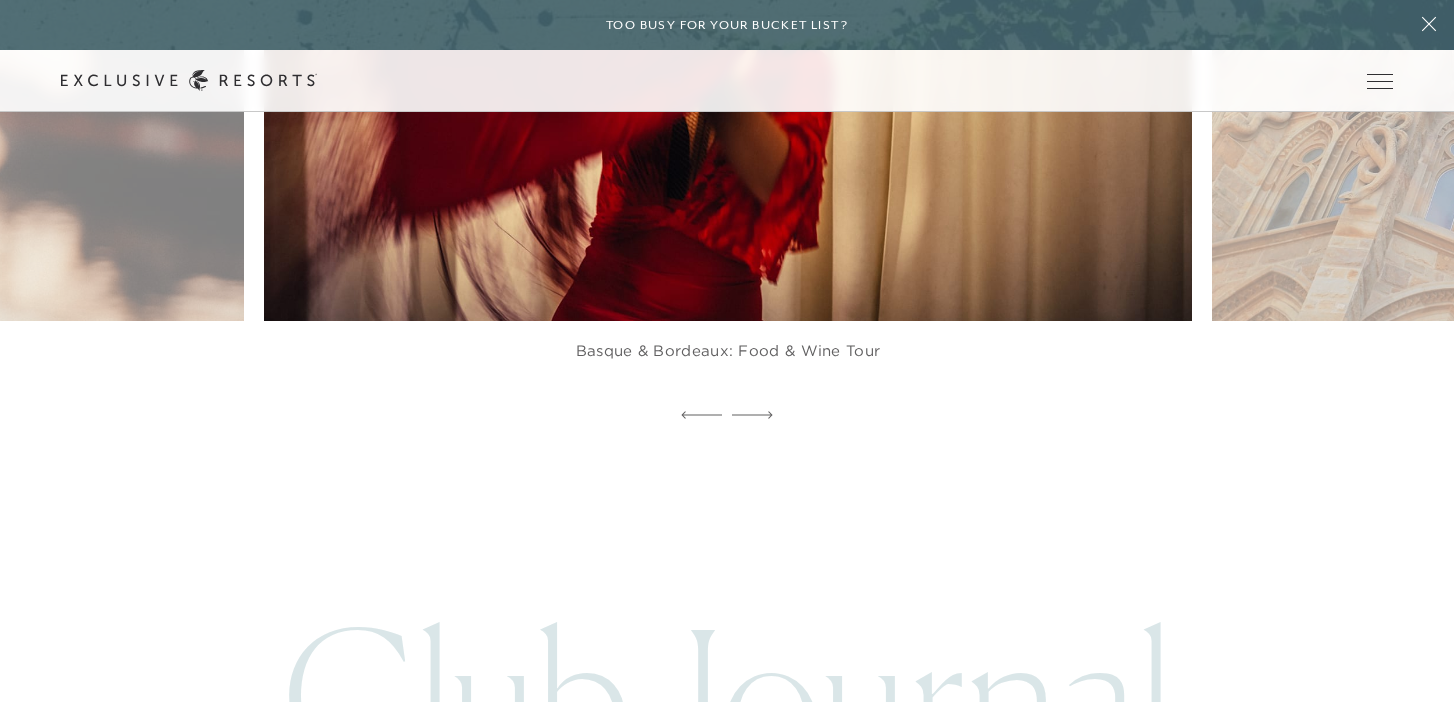 scroll, scrollTop: 6113, scrollLeft: 0, axis: vertical 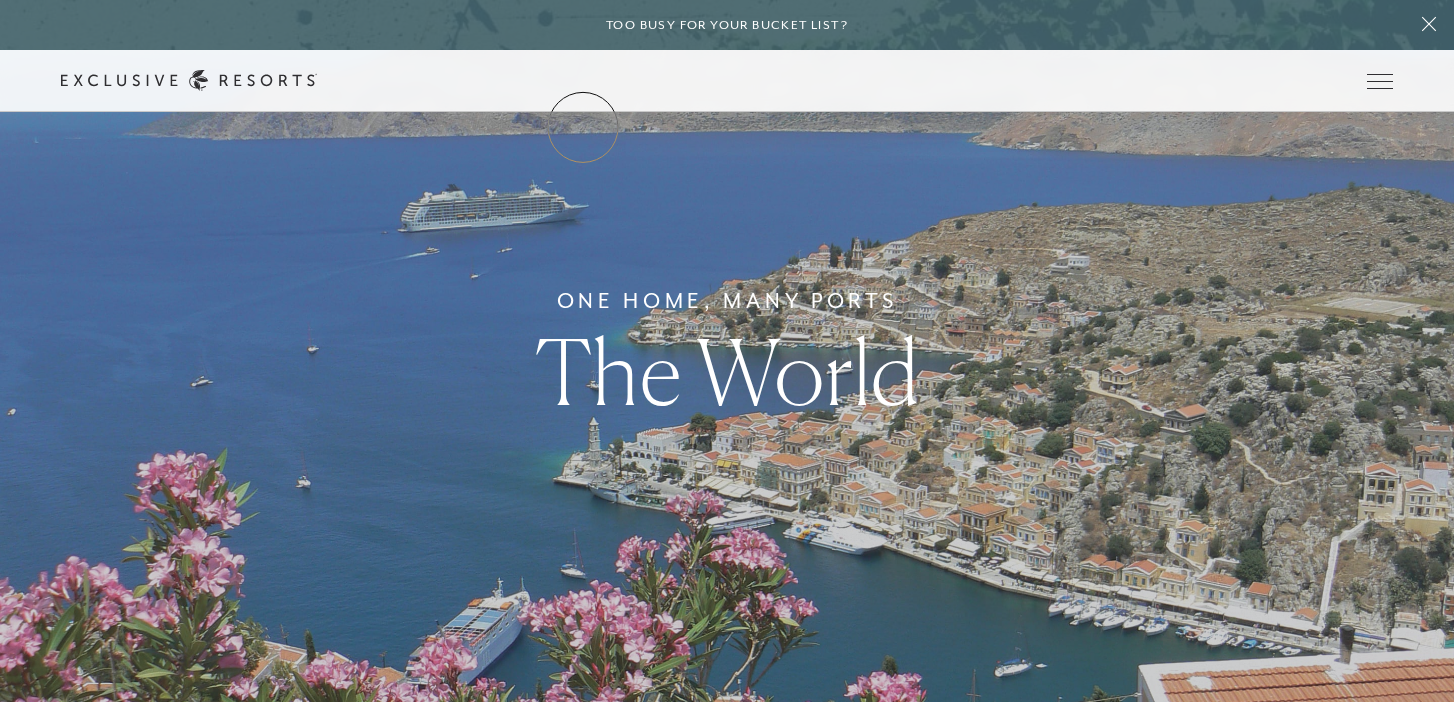 click on "The Collection" at bounding box center [0, 0] 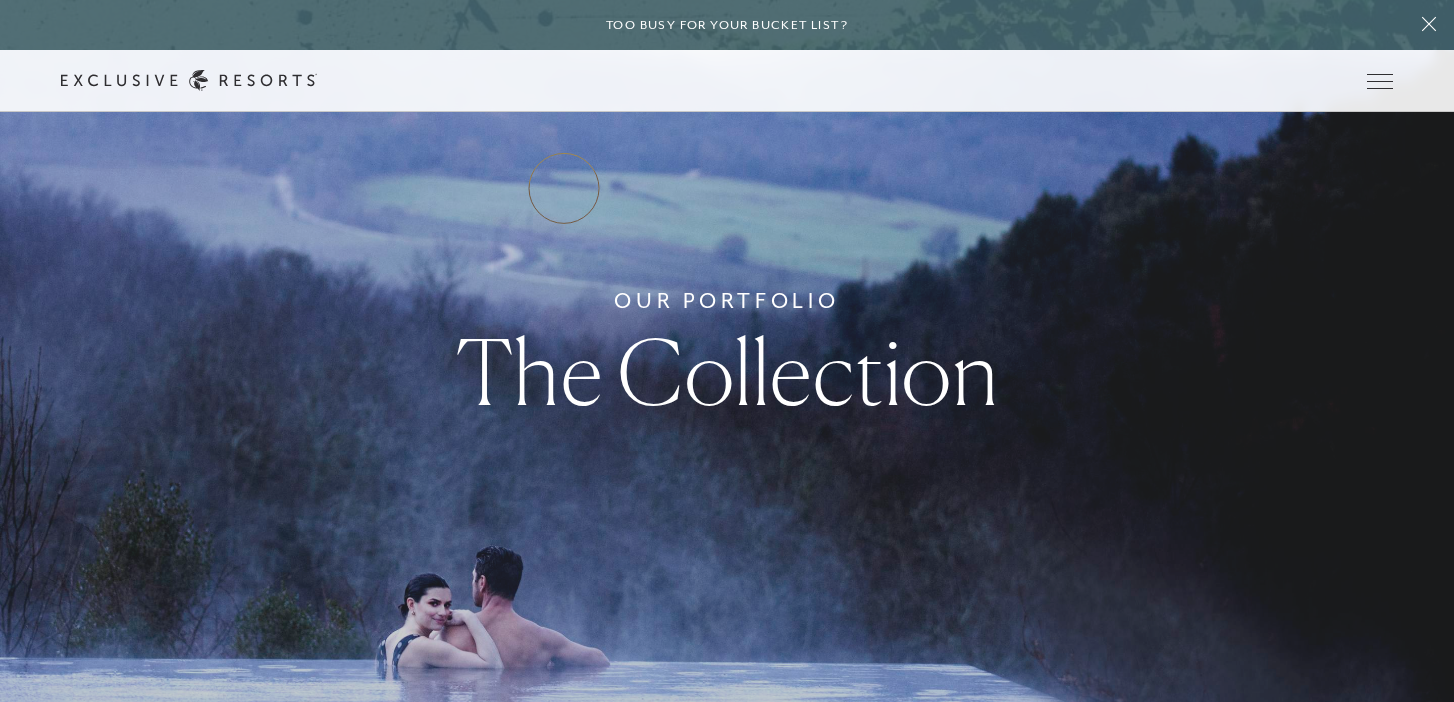click on "Residence Collection" at bounding box center (0, 0) 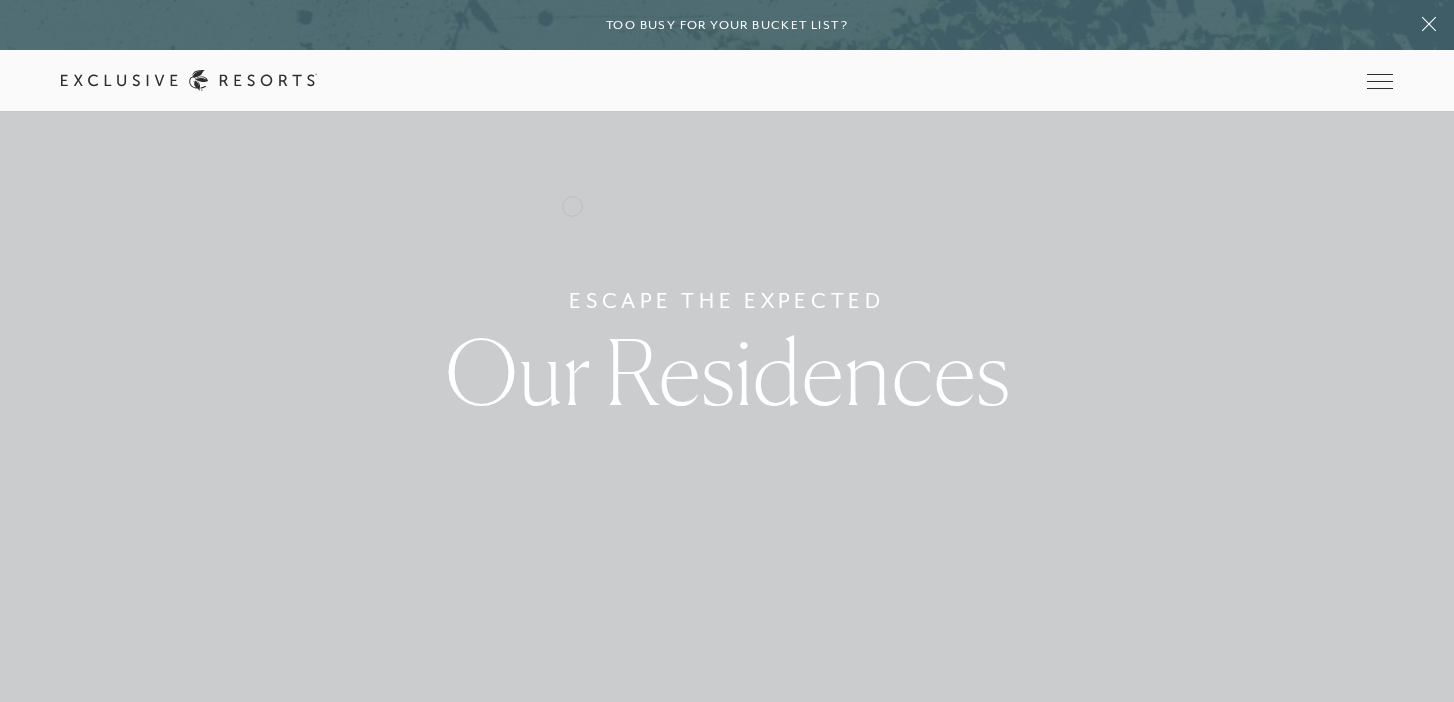 click on "Residence Collection" at bounding box center [0, 0] 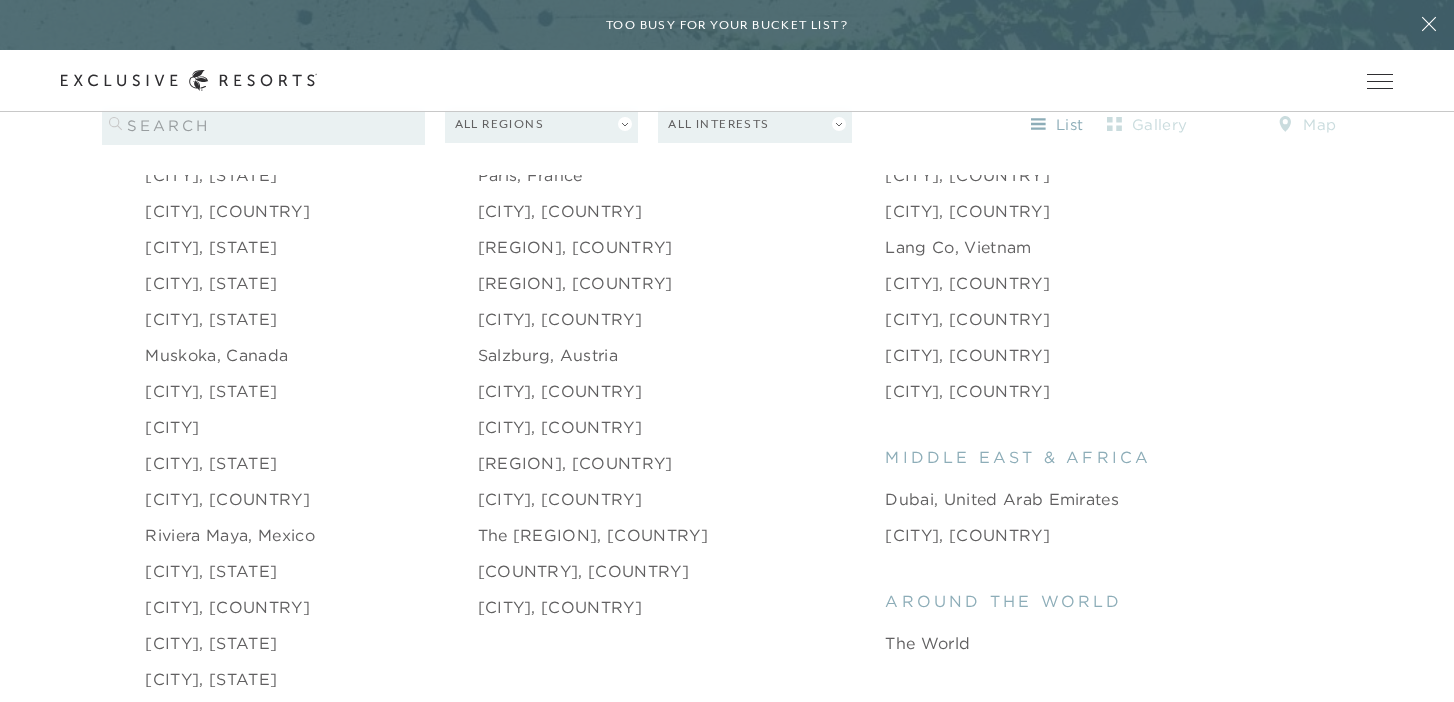 scroll, scrollTop: 2695, scrollLeft: 0, axis: vertical 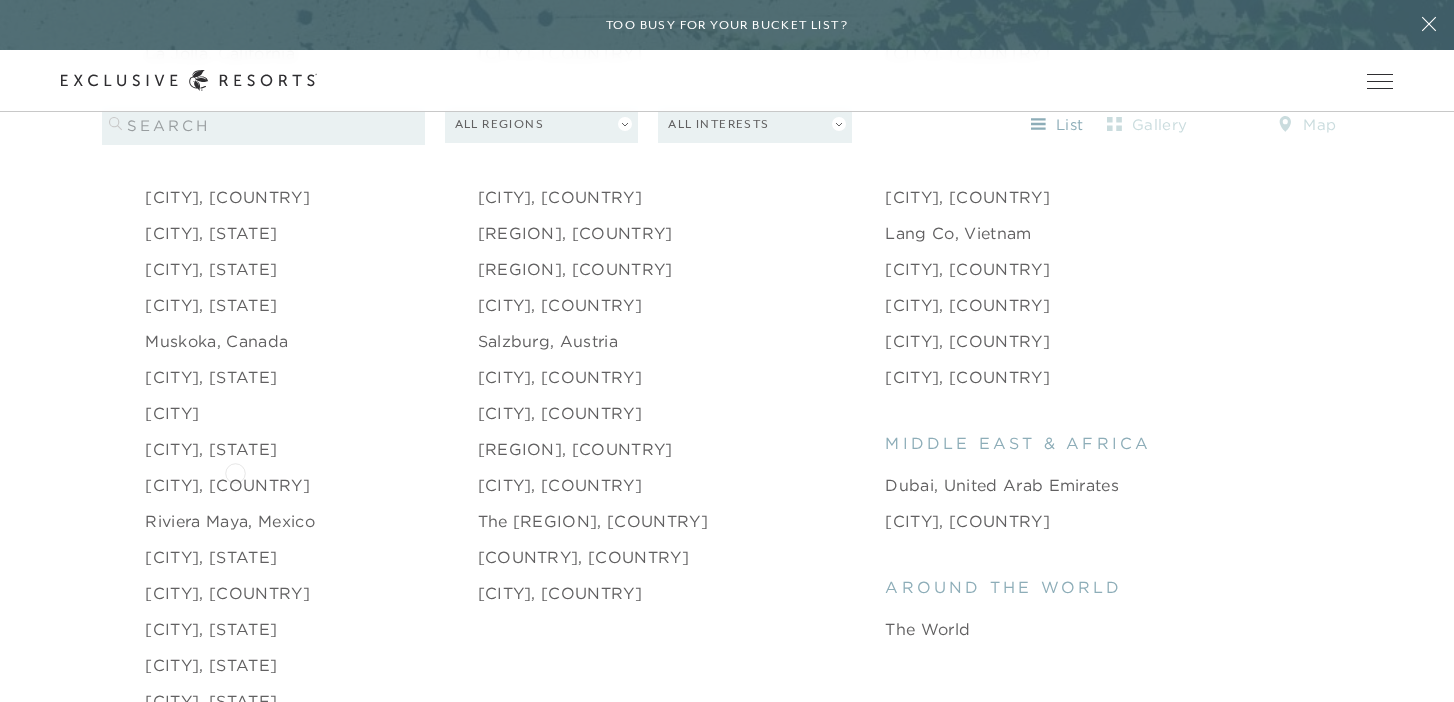click on "[CITY], [COUNTRY]" 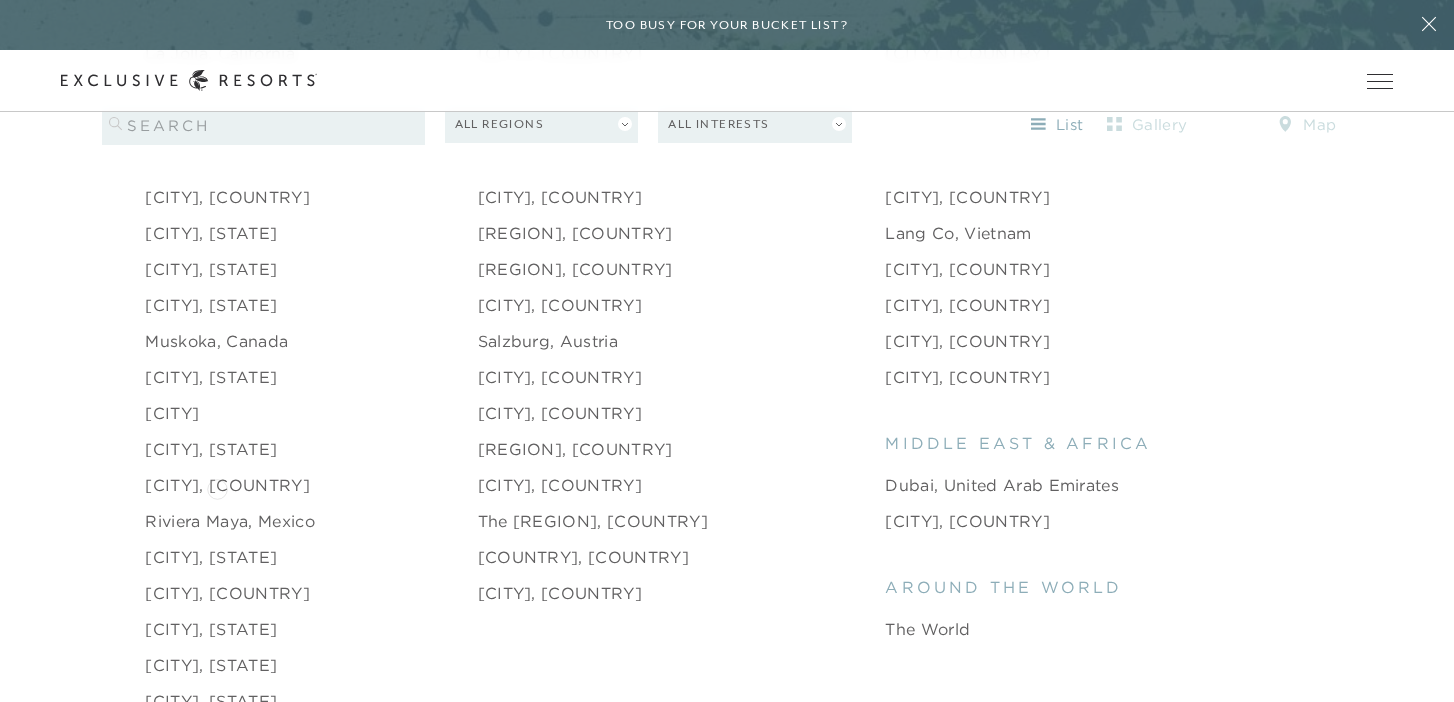 click on "[CITY], [COUNTRY]" at bounding box center [227, 485] 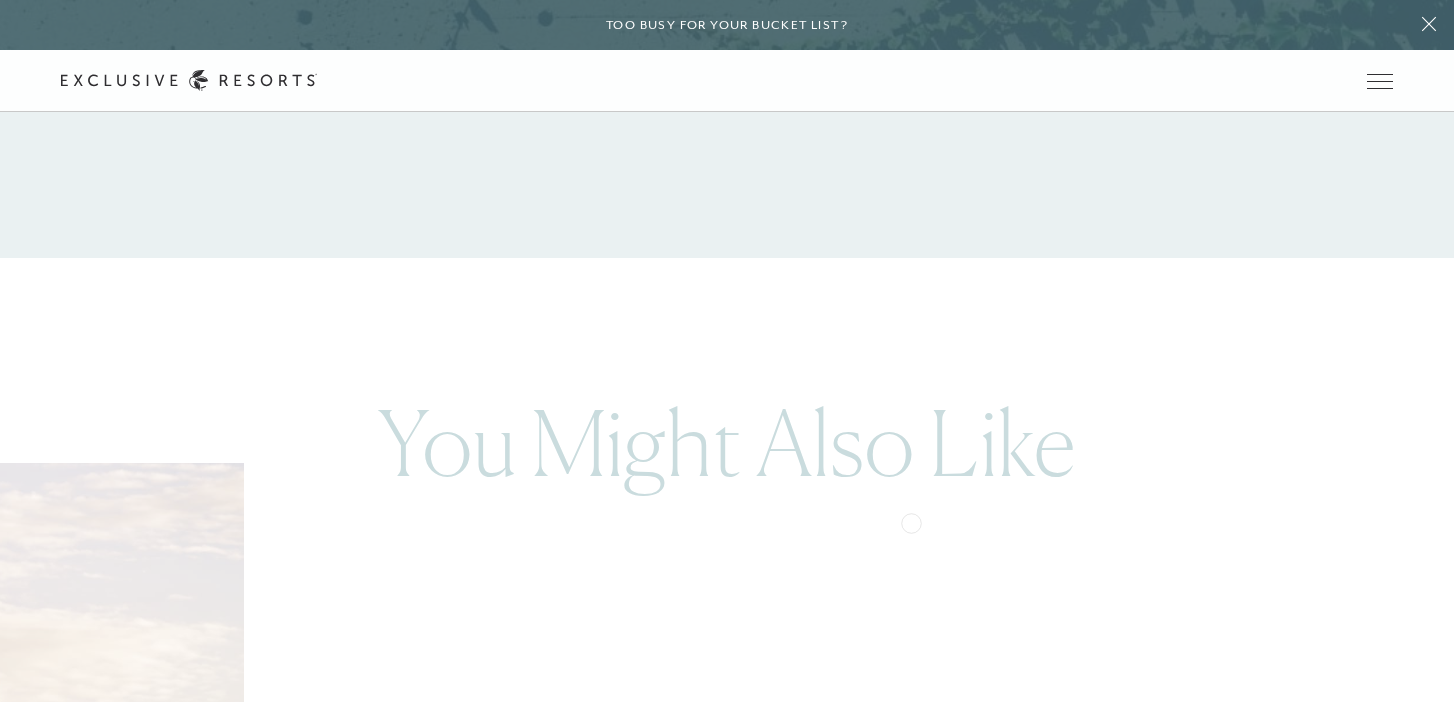 scroll, scrollTop: 3911, scrollLeft: 0, axis: vertical 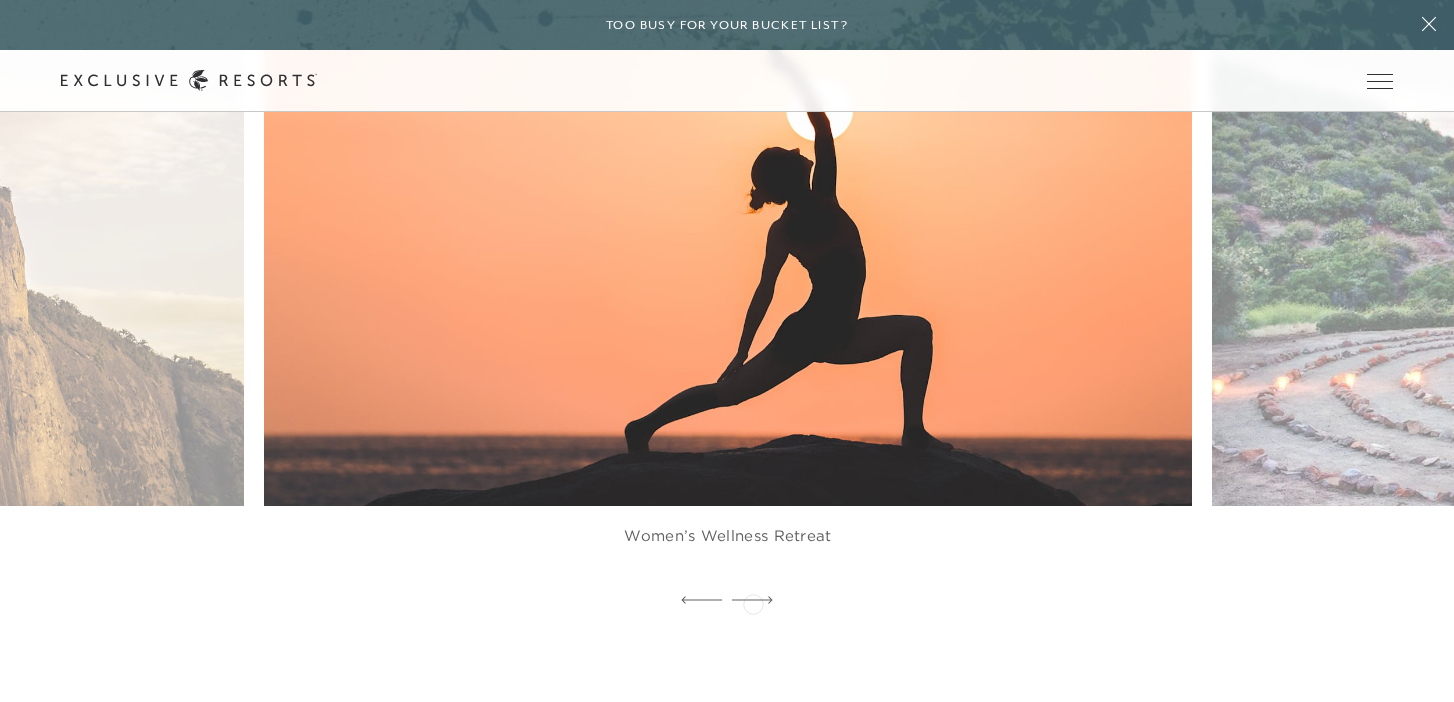 click 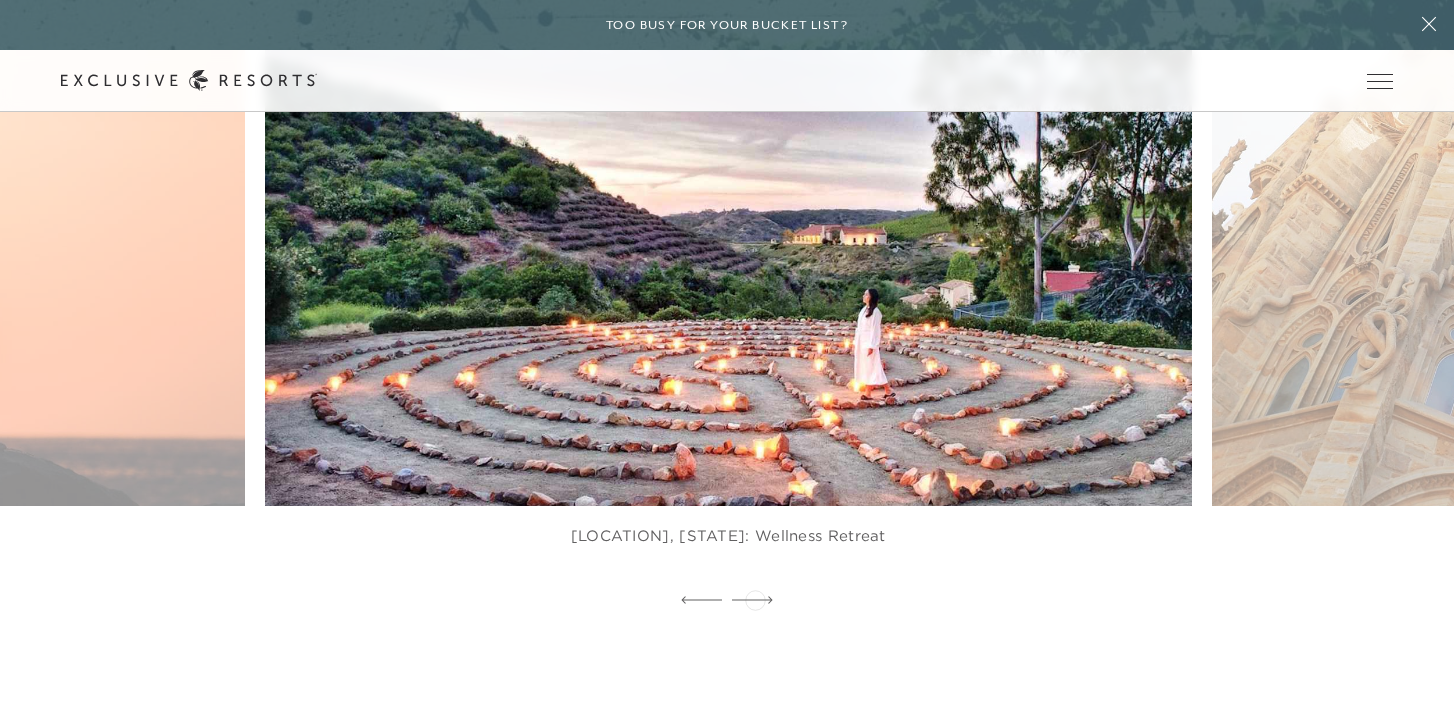 click 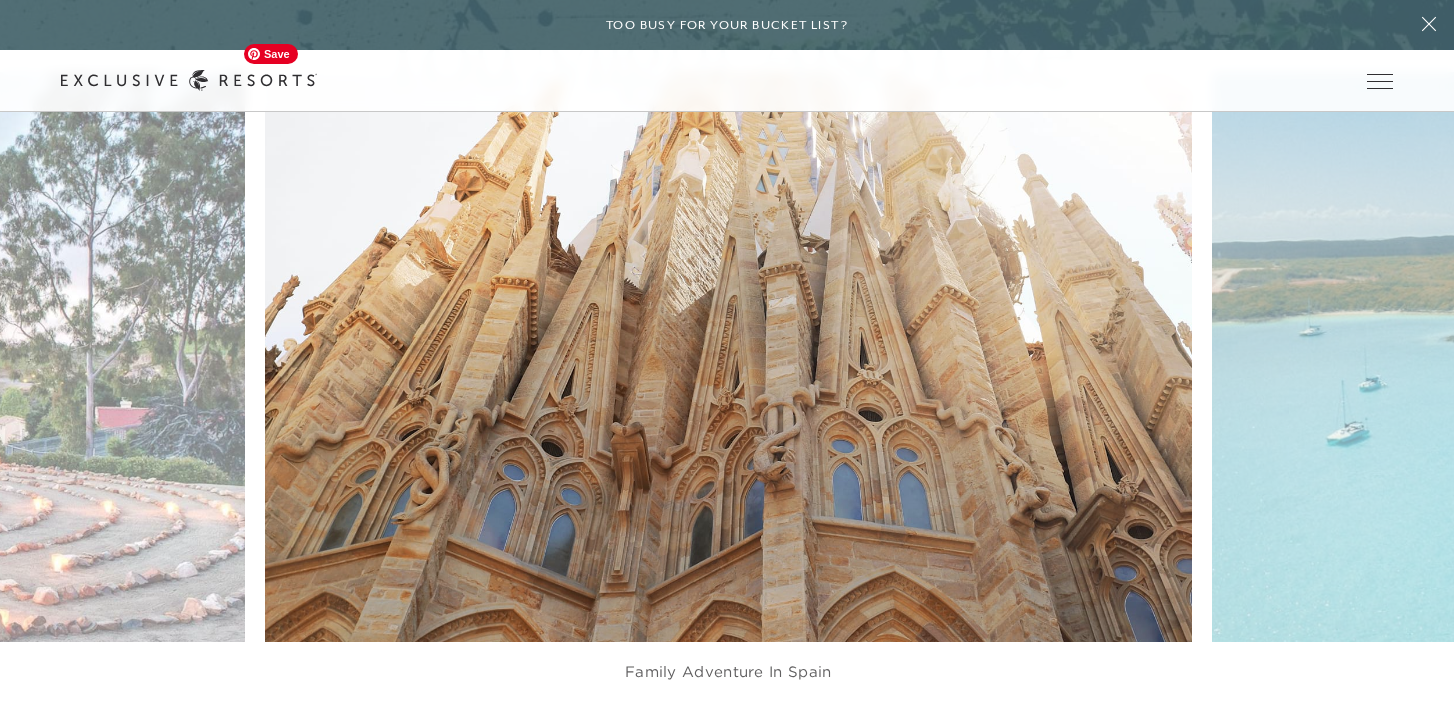 scroll, scrollTop: 4050, scrollLeft: 0, axis: vertical 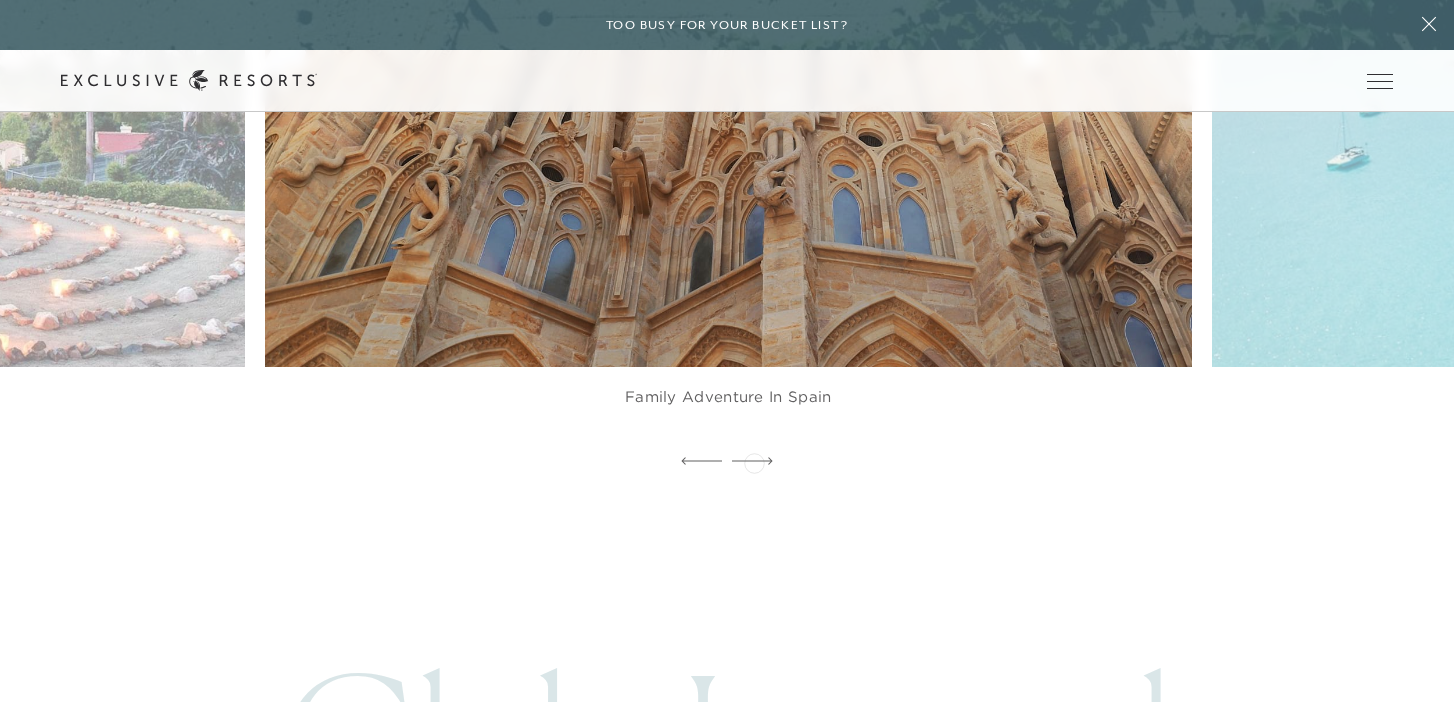 click 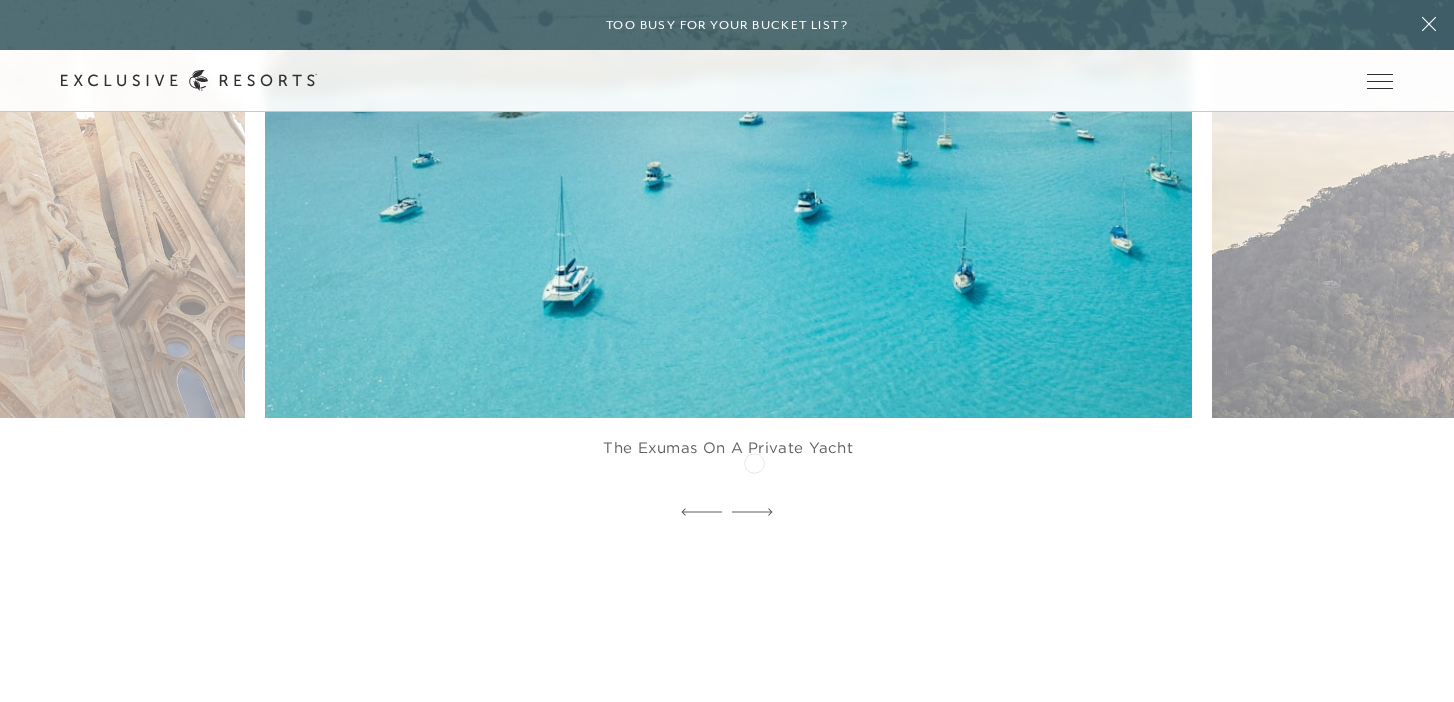 scroll, scrollTop: 4127, scrollLeft: 0, axis: vertical 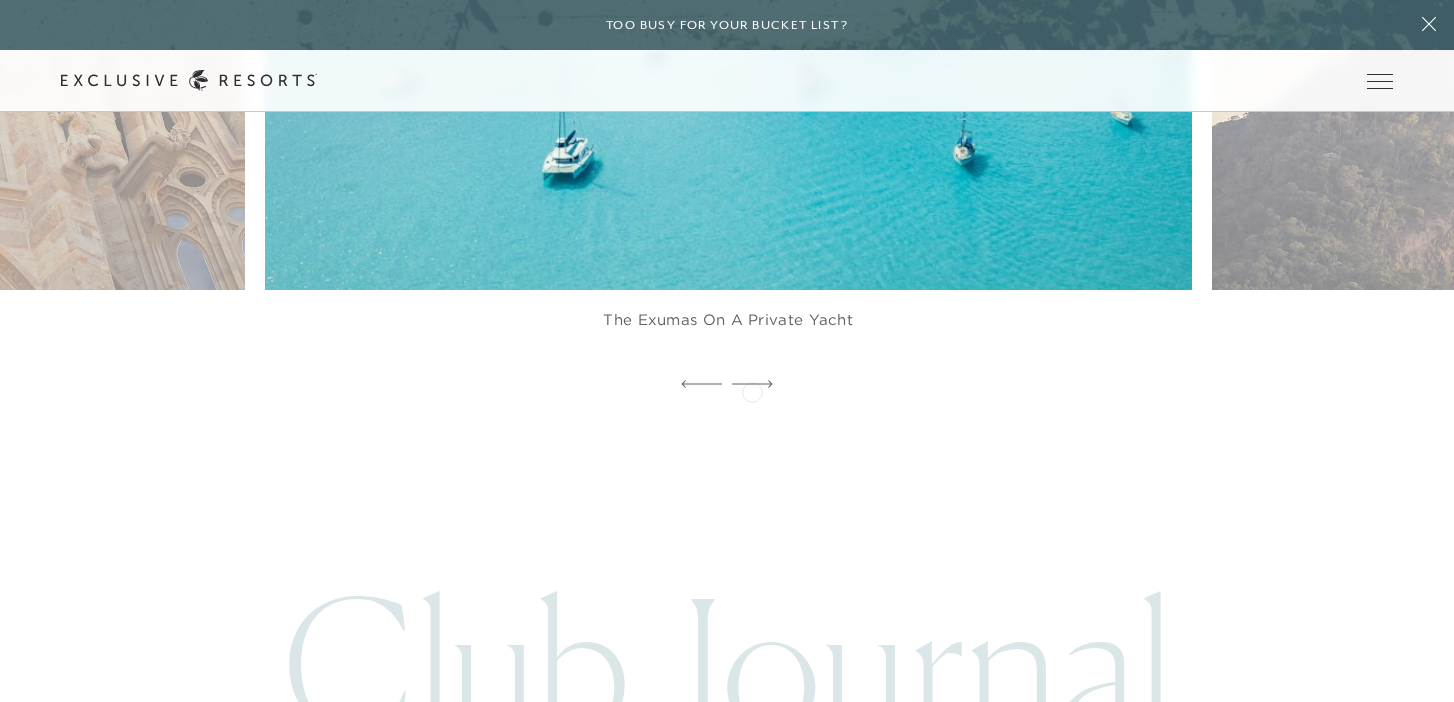 click 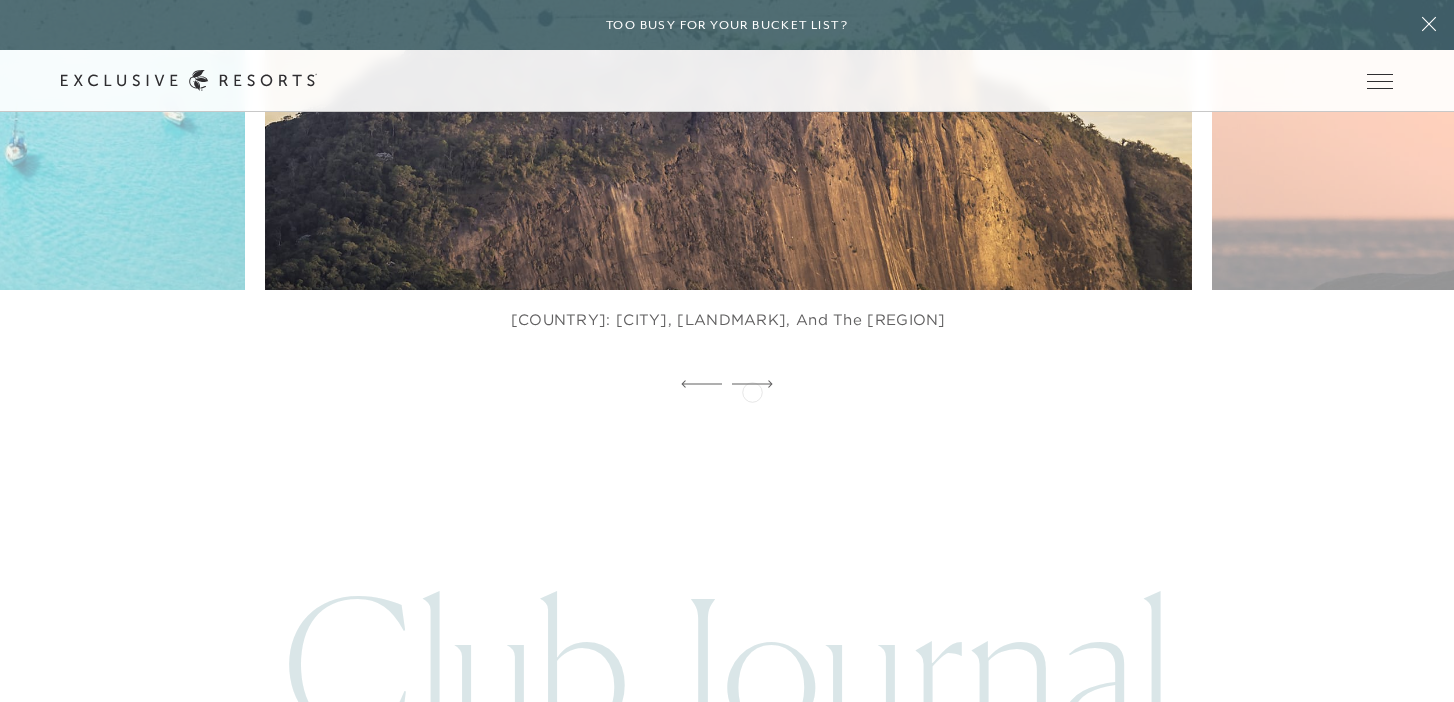 click 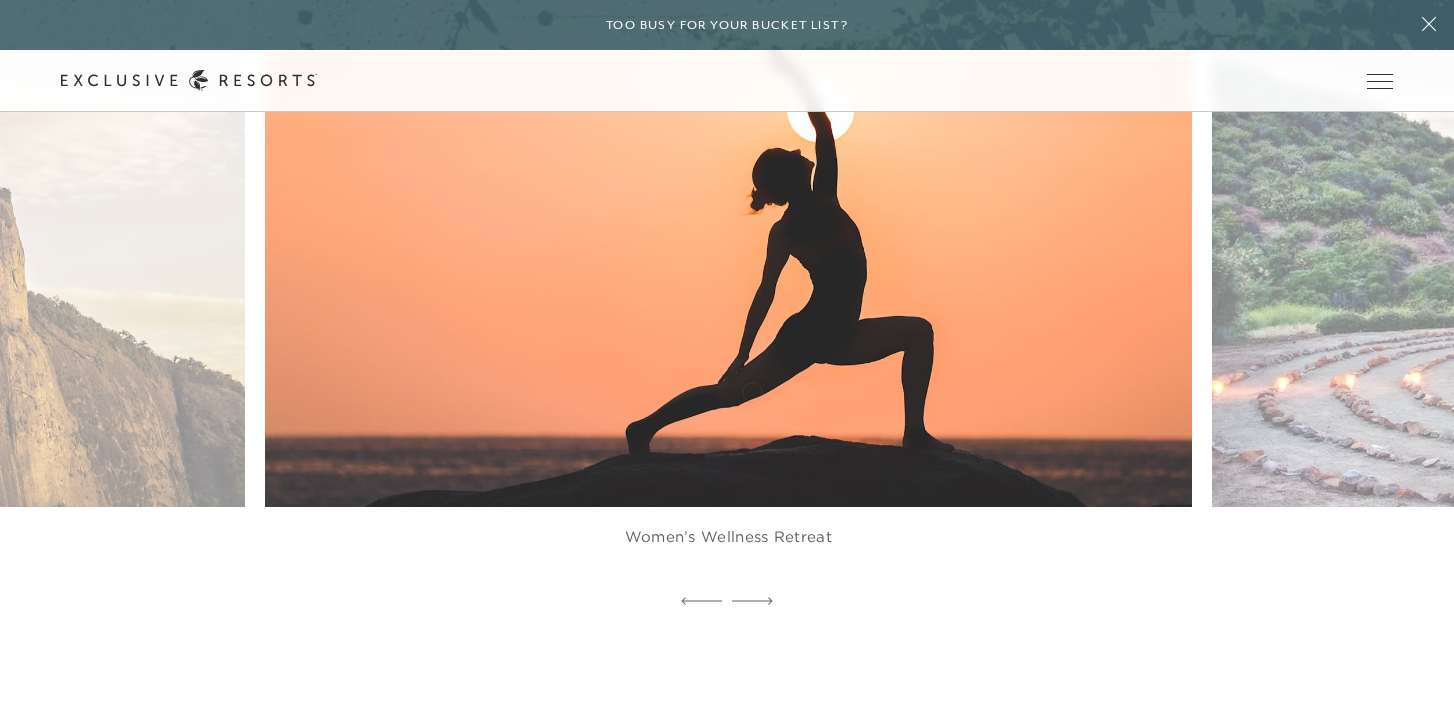 scroll, scrollTop: 3886, scrollLeft: 0, axis: vertical 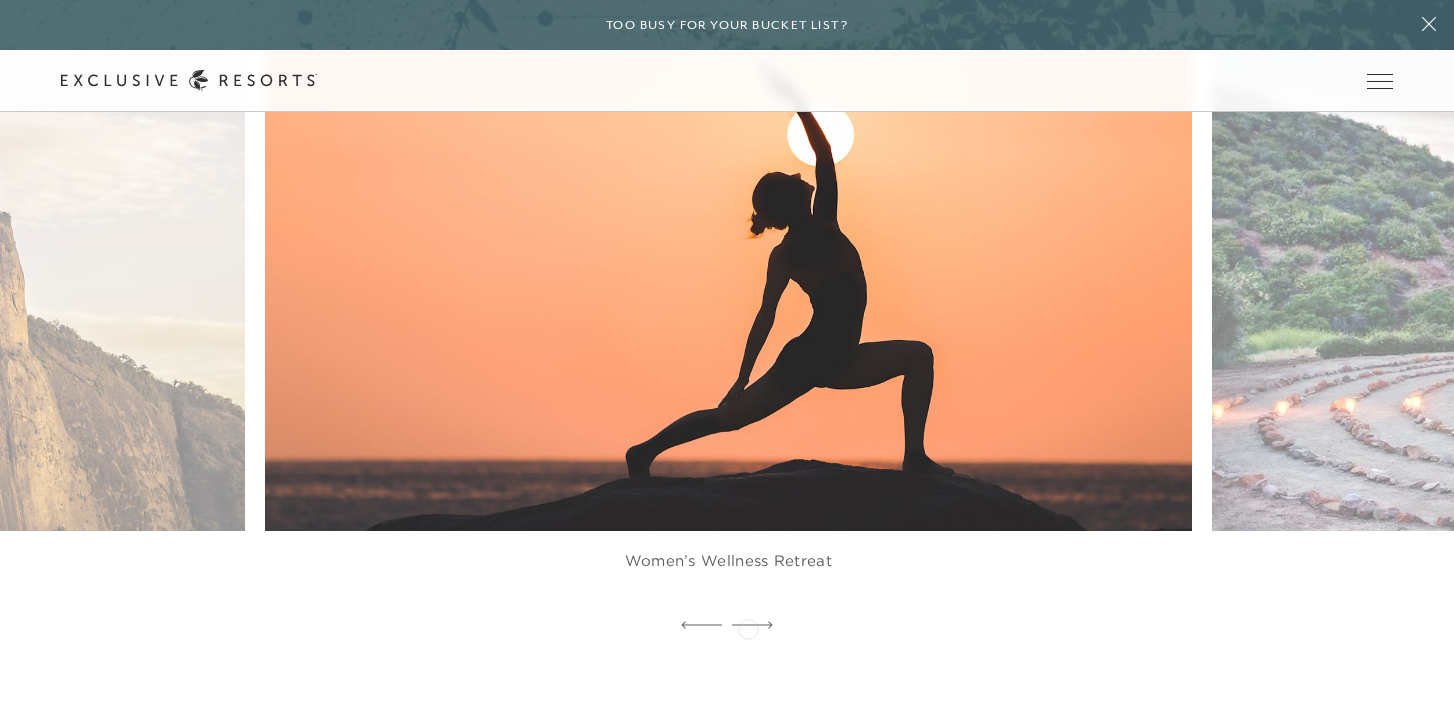 click 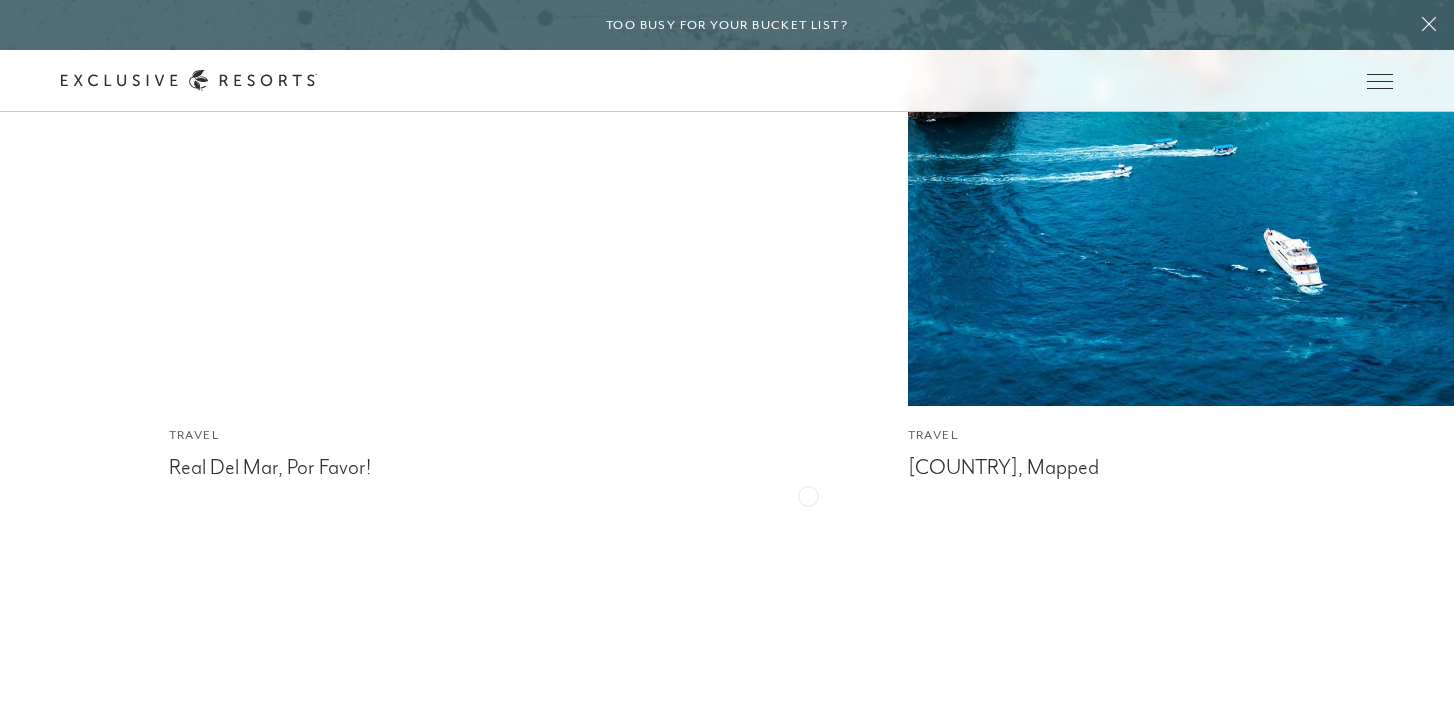 scroll, scrollTop: 5243, scrollLeft: 0, axis: vertical 